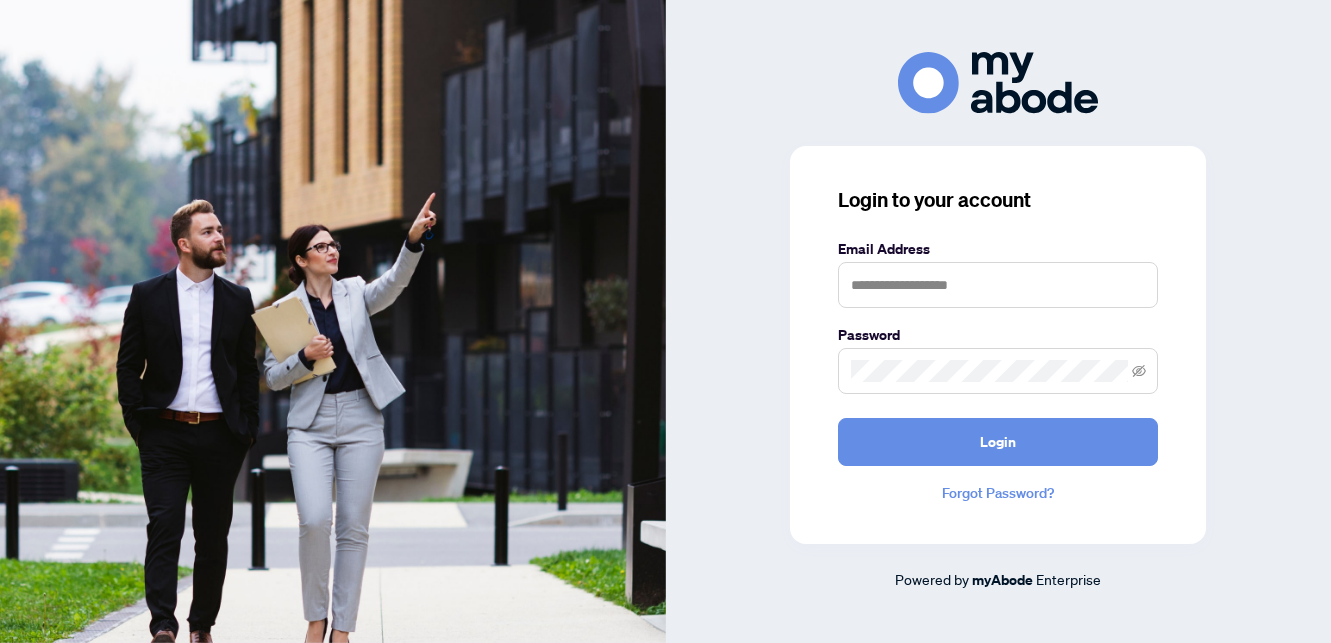 scroll, scrollTop: 0, scrollLeft: 0, axis: both 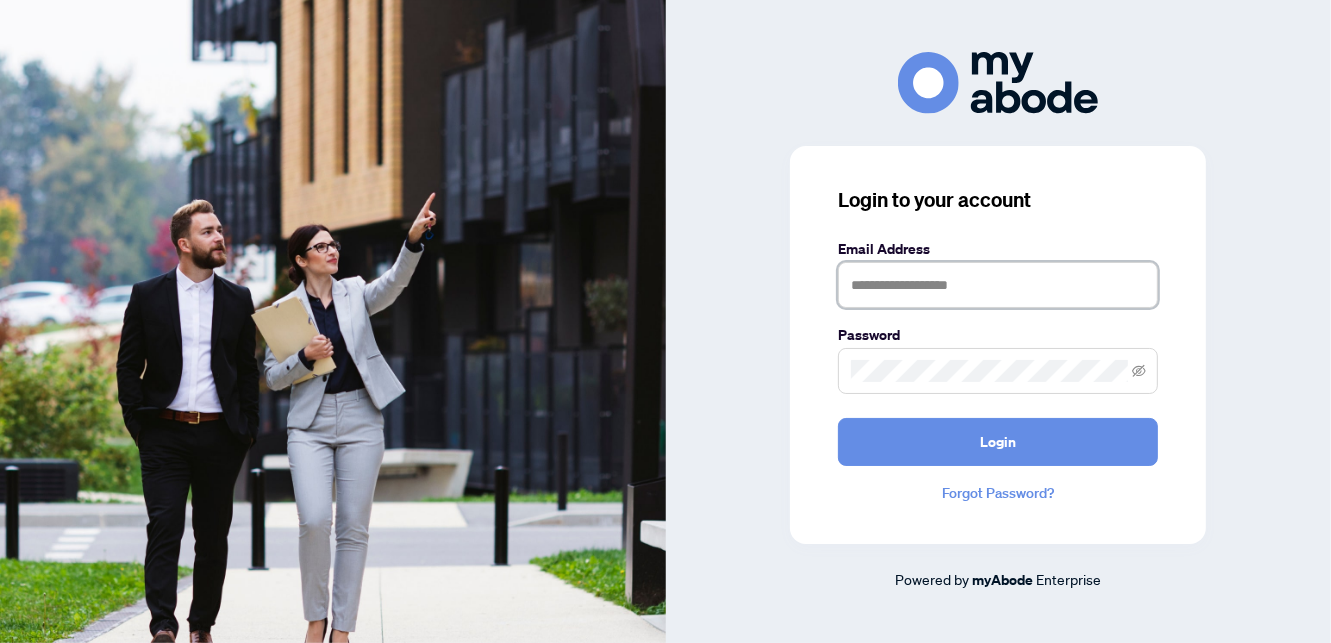 click at bounding box center [998, 285] 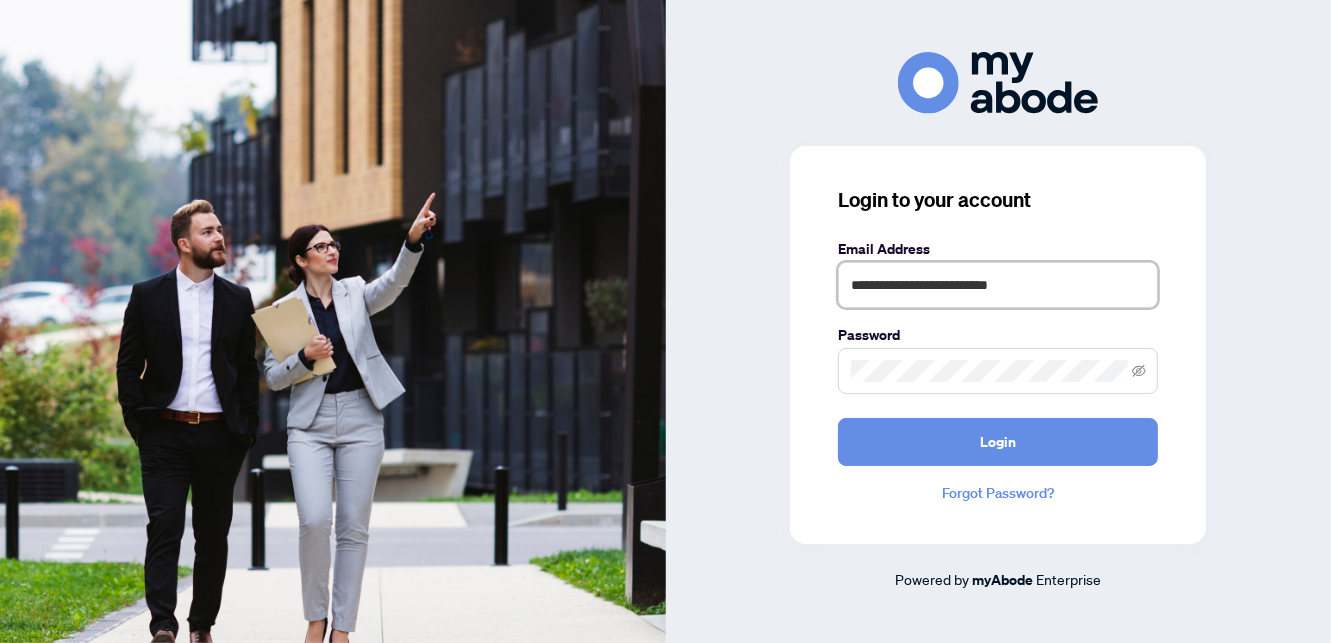 type on "**********" 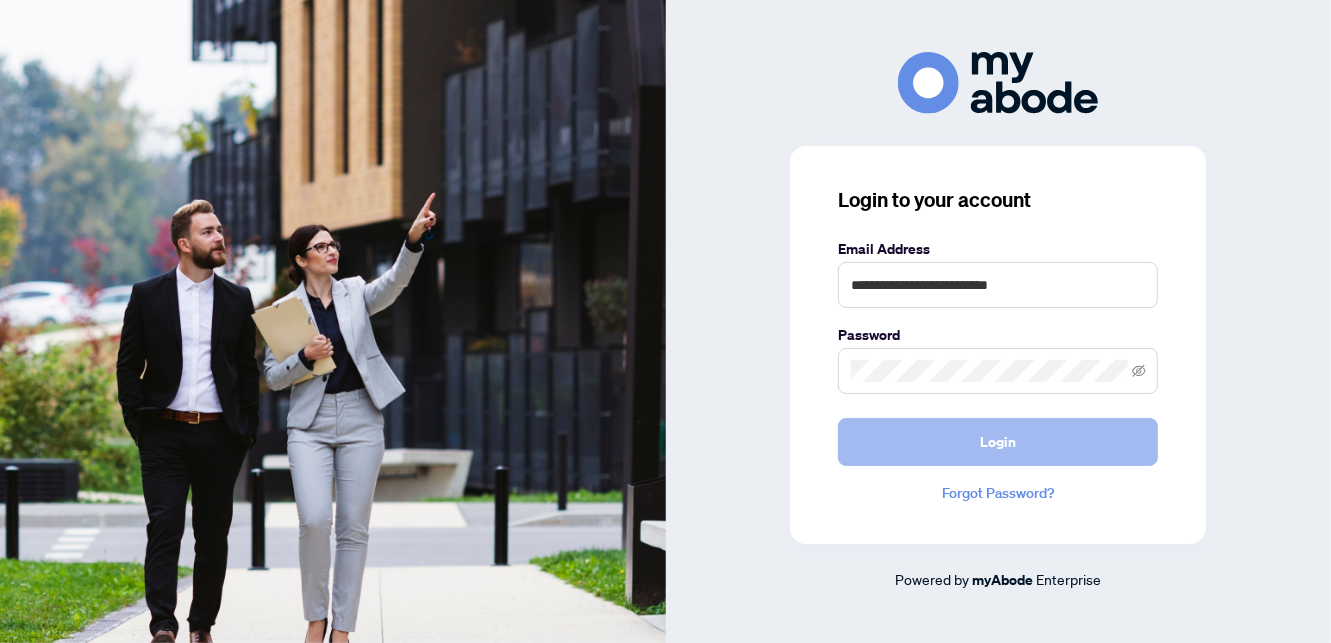 click on "Login" at bounding box center (998, 442) 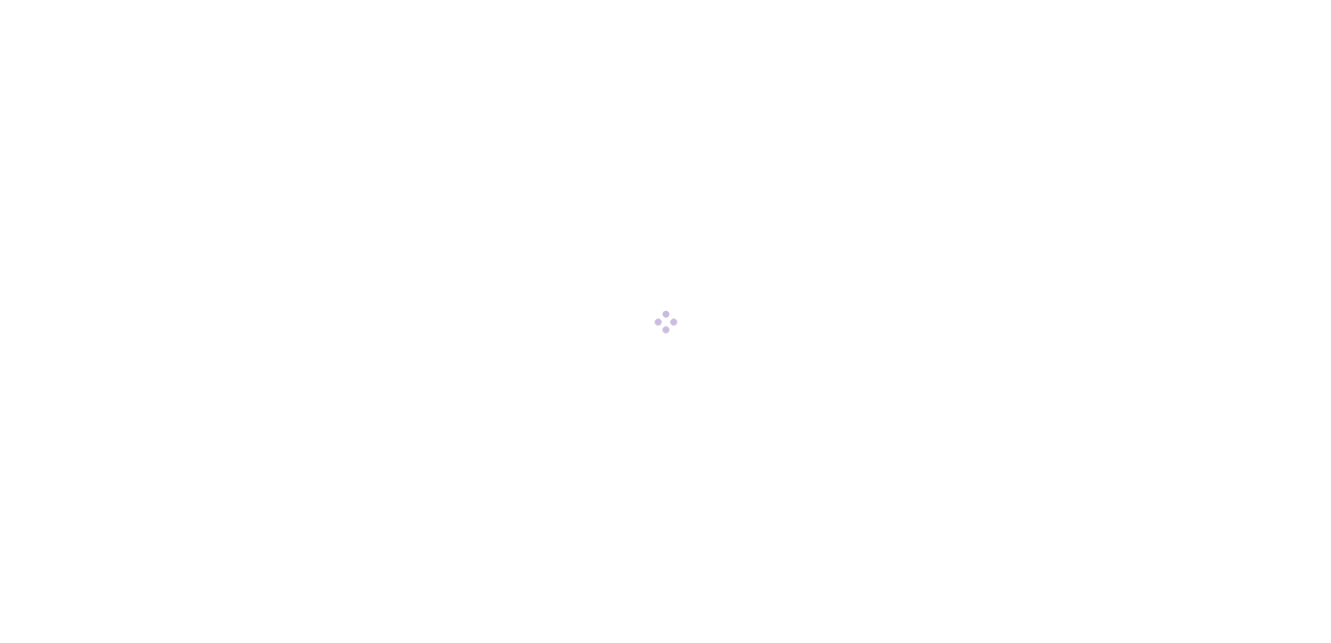 scroll, scrollTop: 0, scrollLeft: 0, axis: both 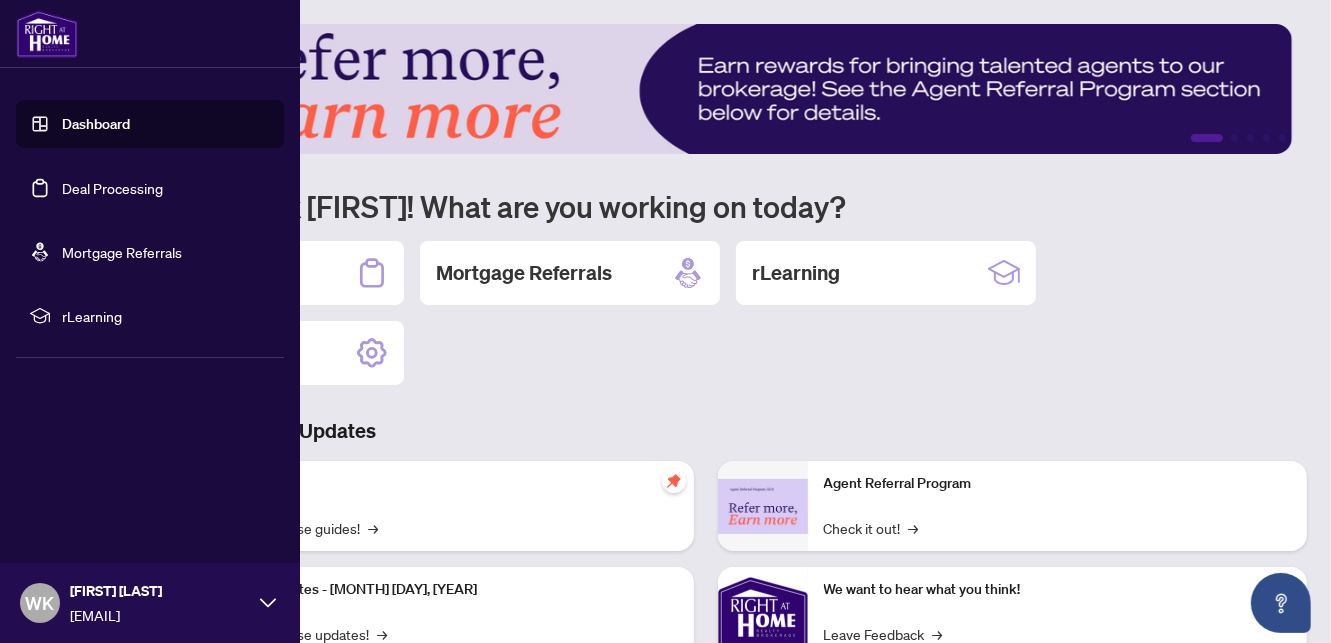 click on "Dashboard" at bounding box center (96, 124) 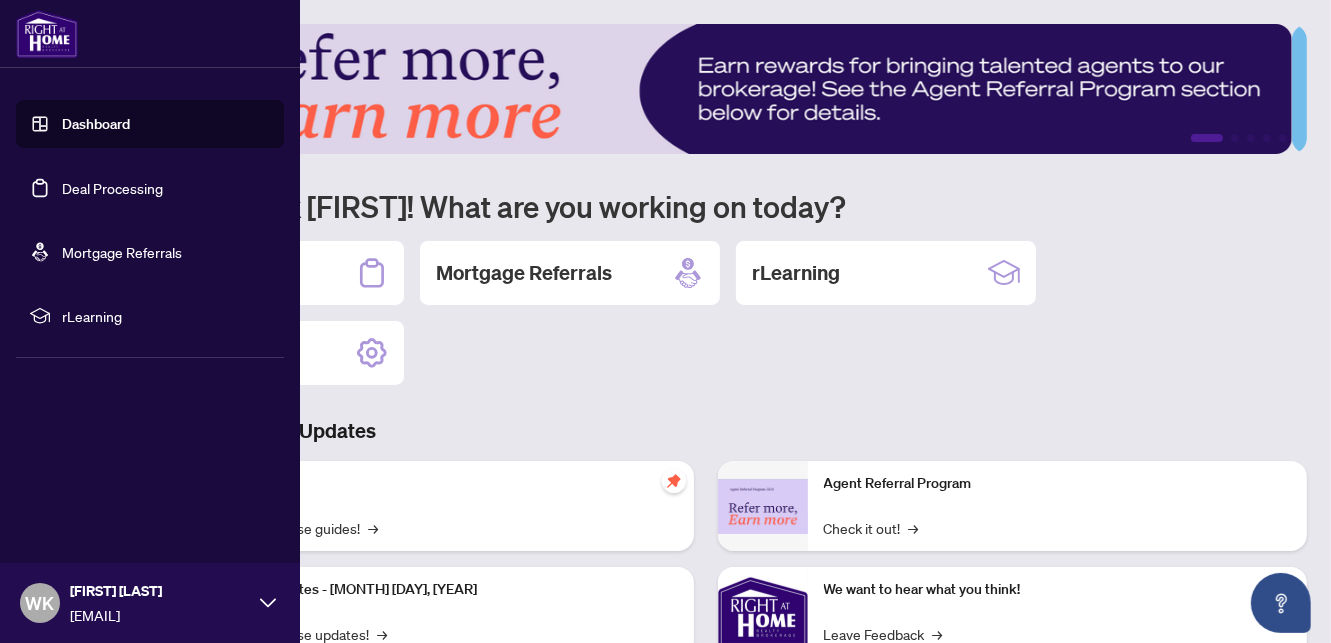 click on "Deal Processing" at bounding box center [112, 188] 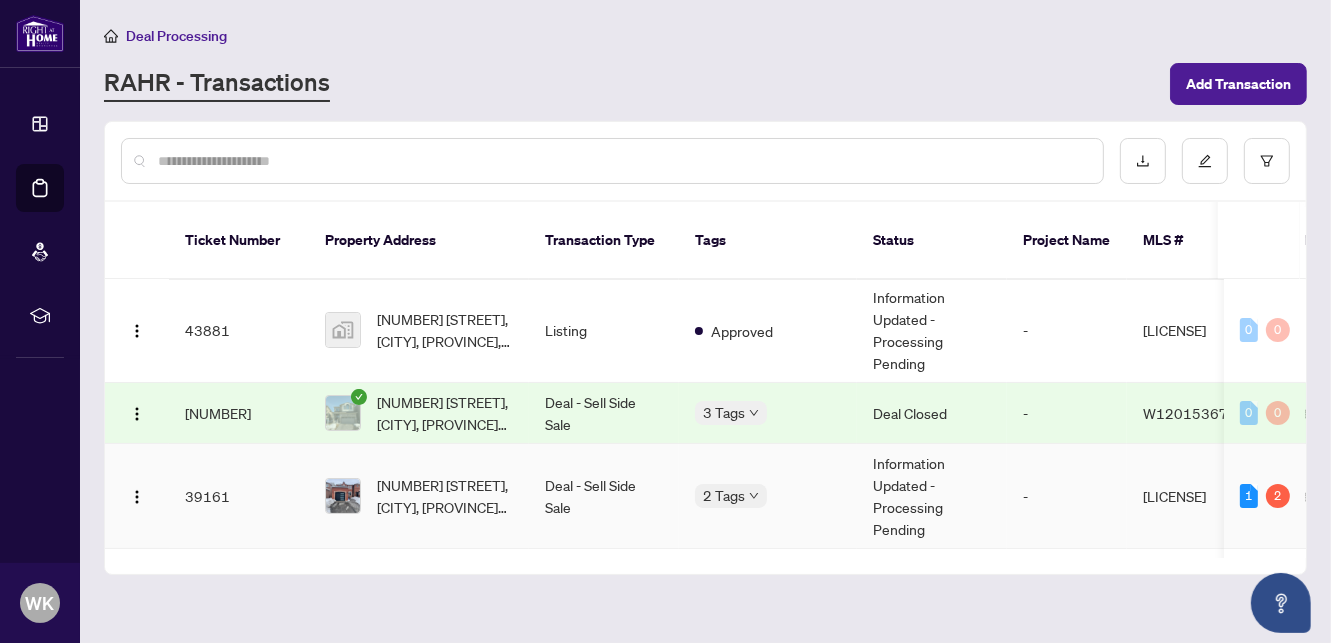 scroll, scrollTop: 500, scrollLeft: 0, axis: vertical 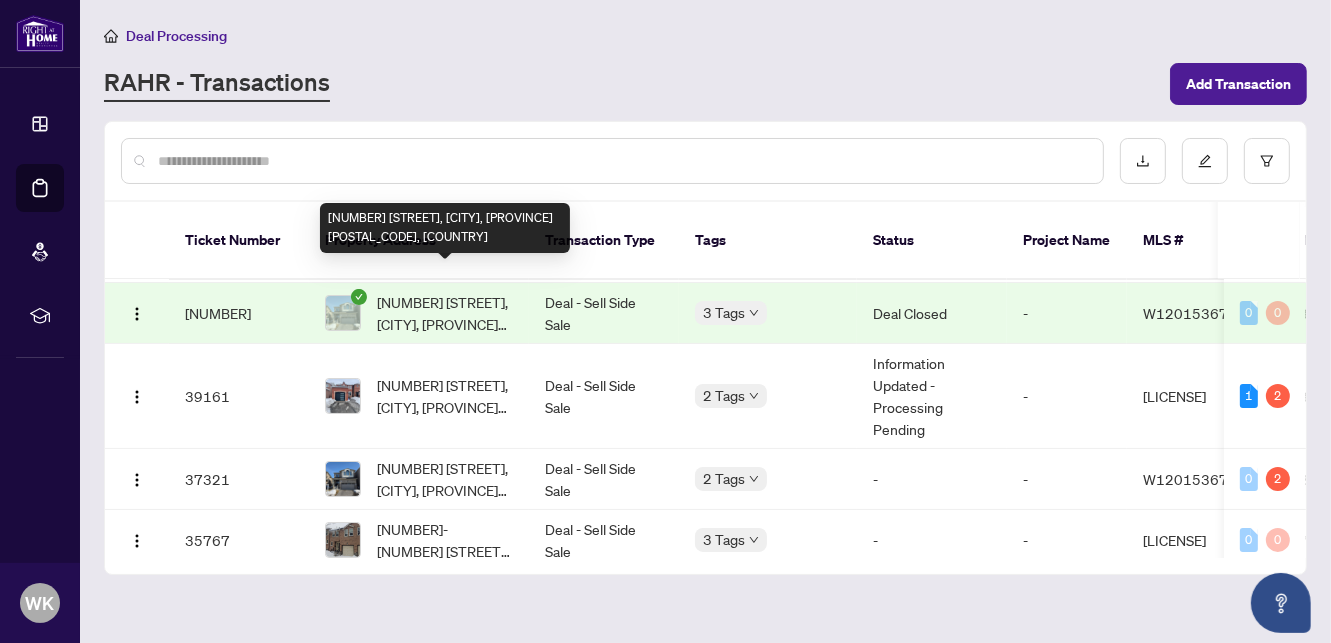 click on "[NUMBER] [STREET], [CITY], [PROVINCE] [POSTAL_CODE], [COUNTRY]" at bounding box center [445, 313] 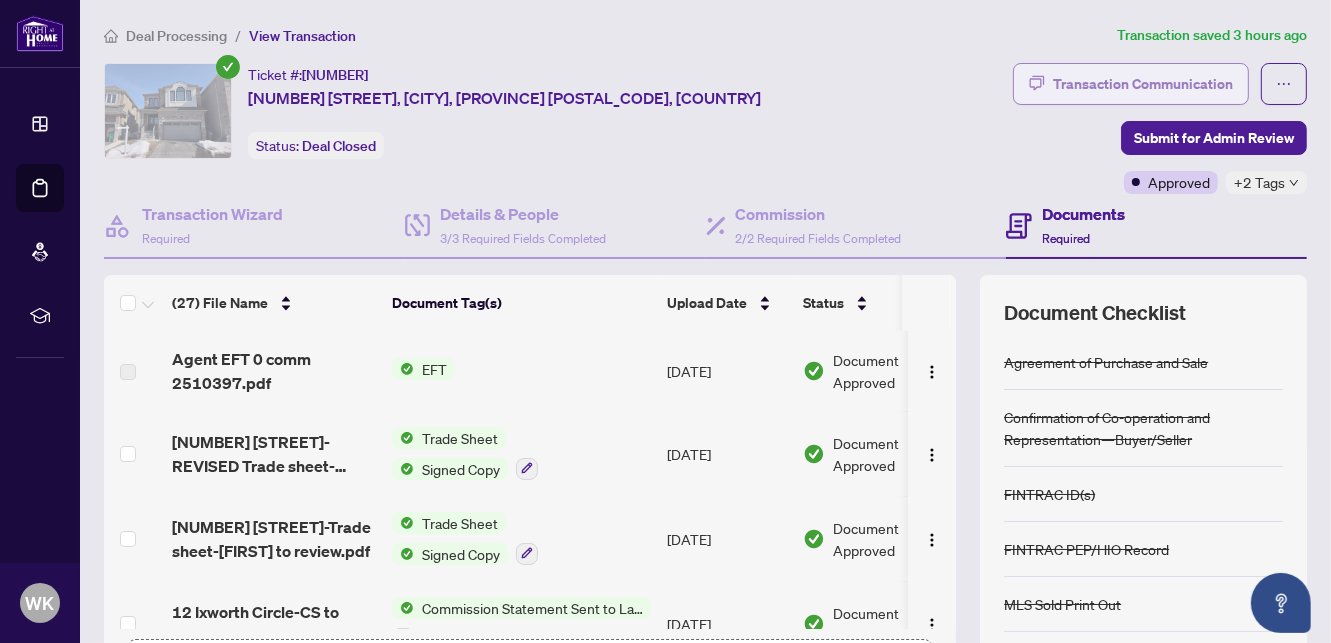 click on "Transaction Communication" at bounding box center (1143, 84) 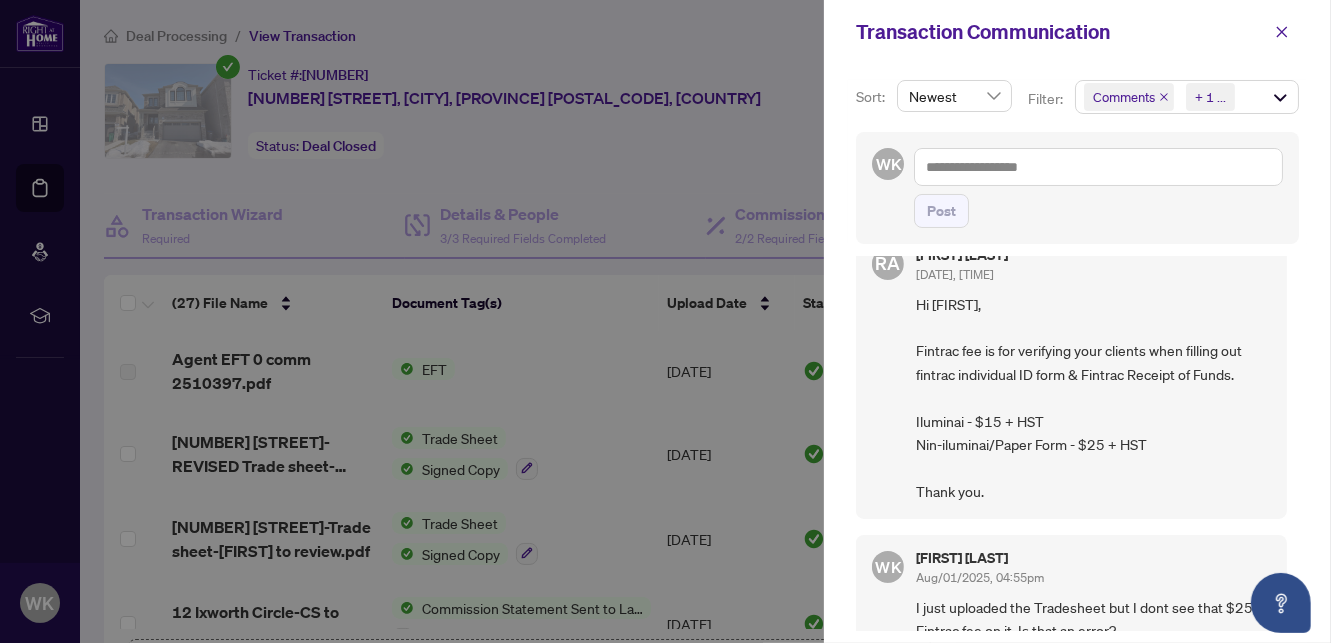 scroll, scrollTop: 0, scrollLeft: 0, axis: both 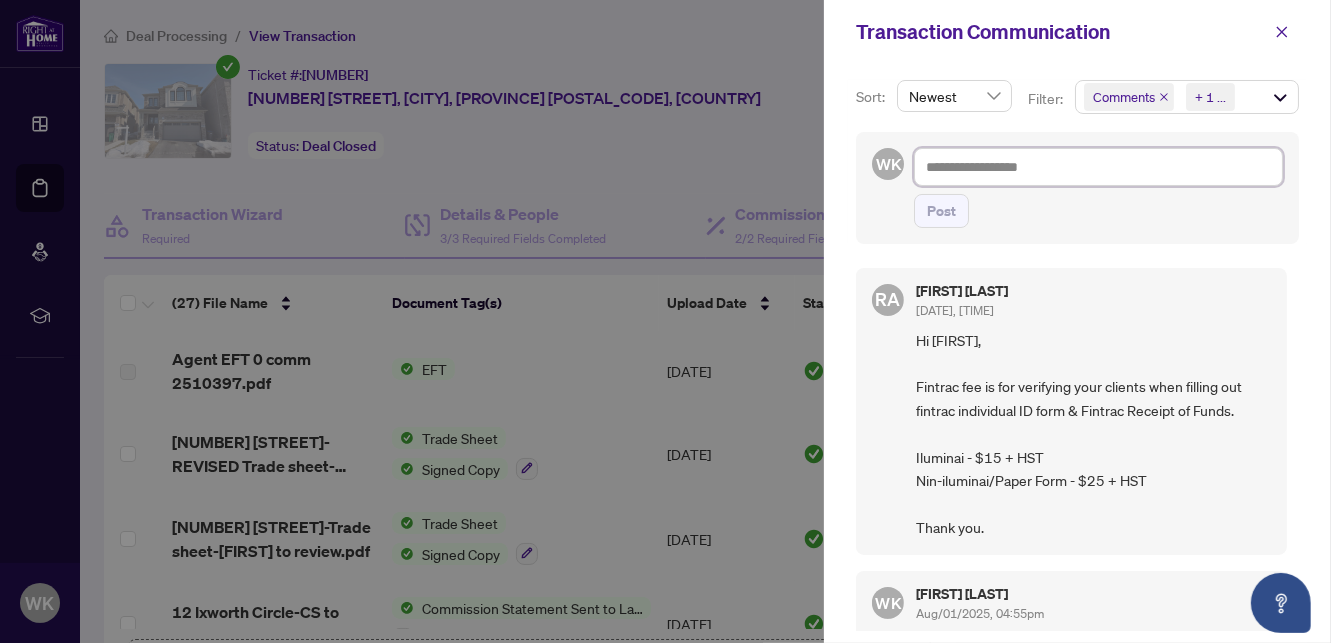 click at bounding box center (1098, 167) 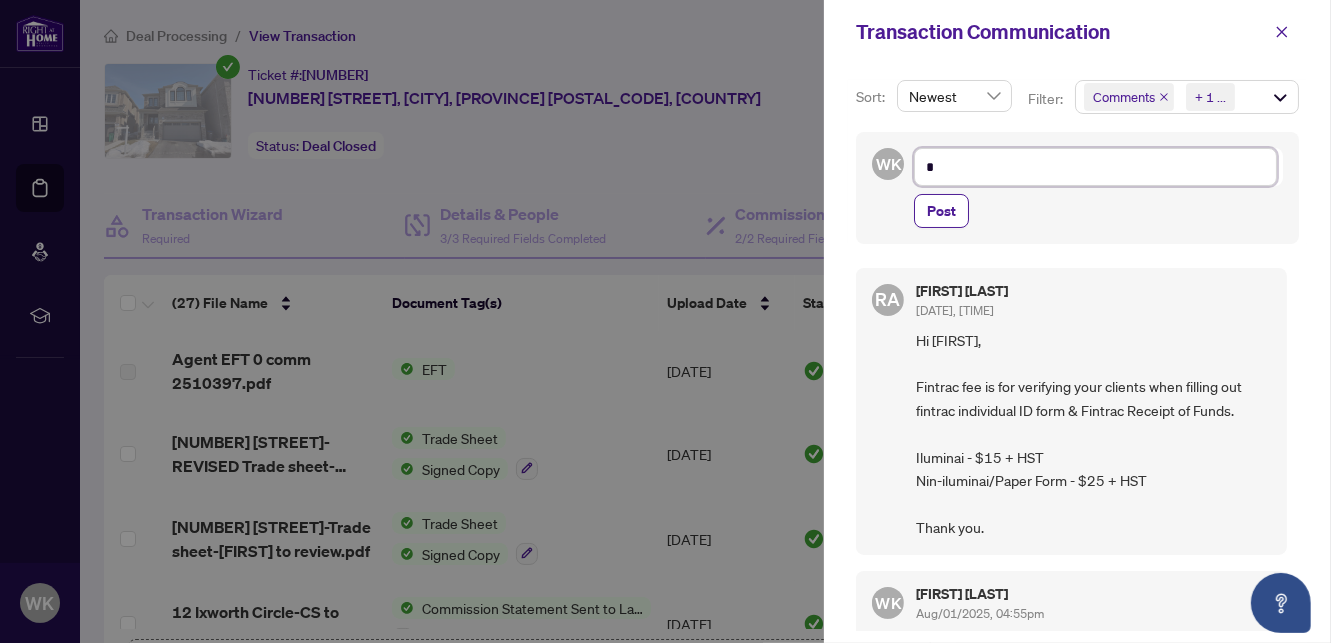 type on "**" 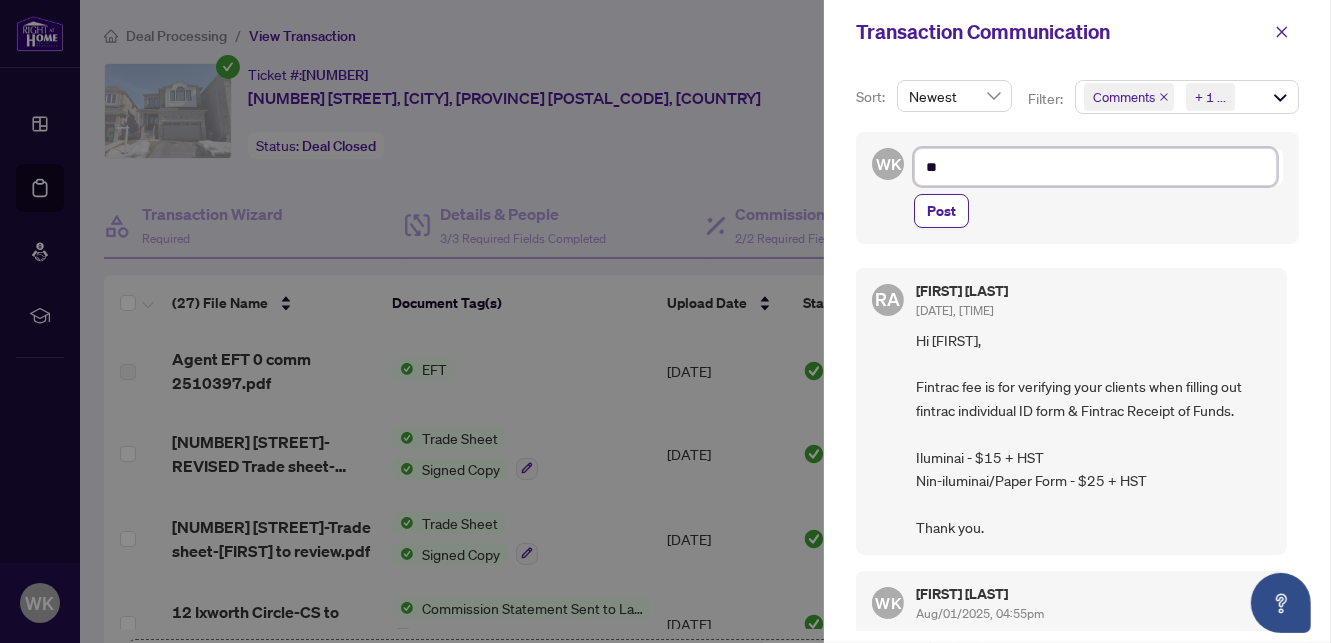 type on "***" 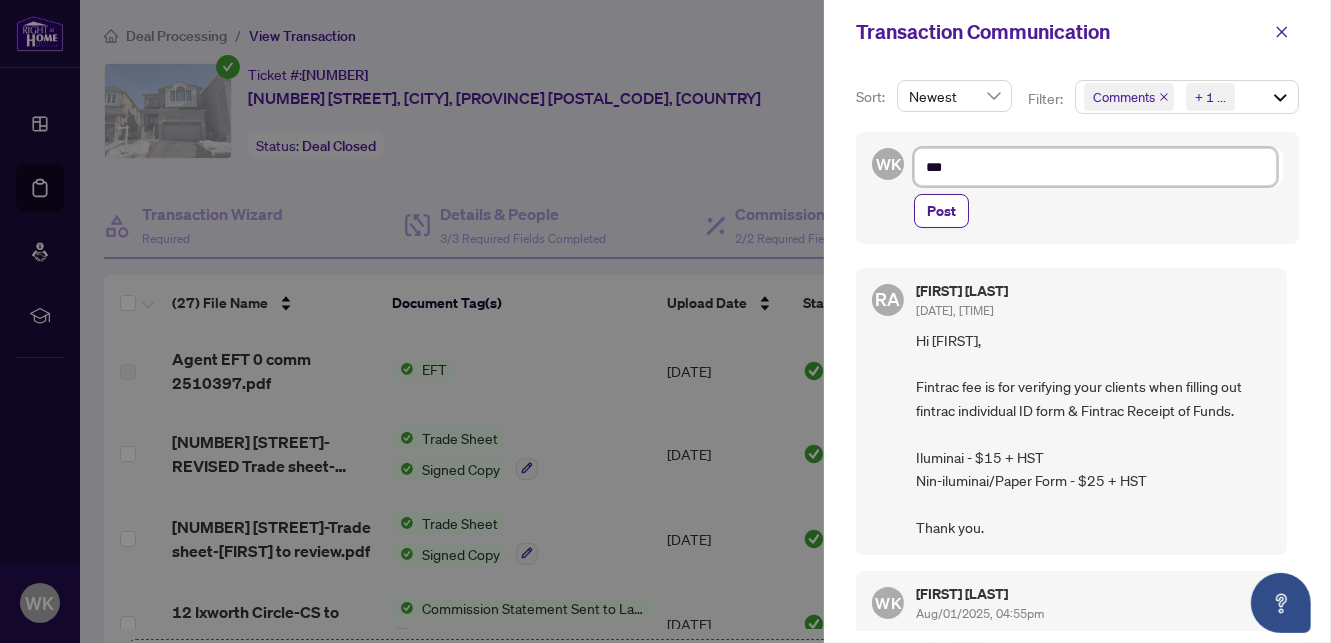 type on "***" 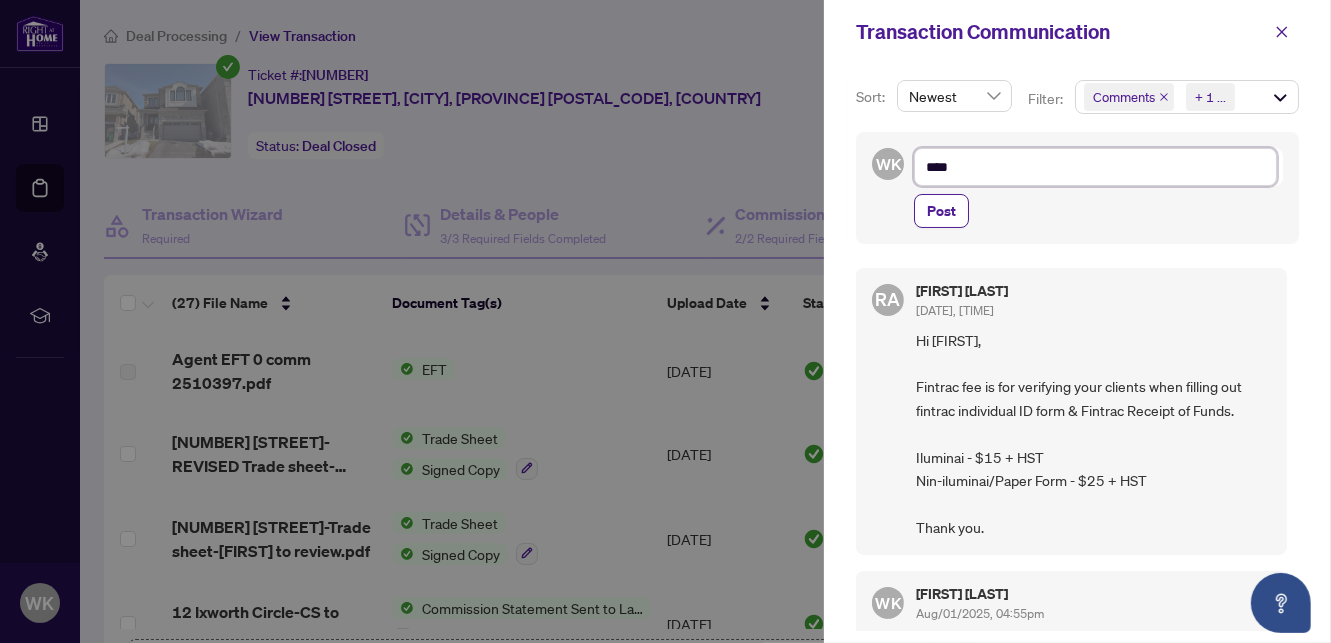type on "*****" 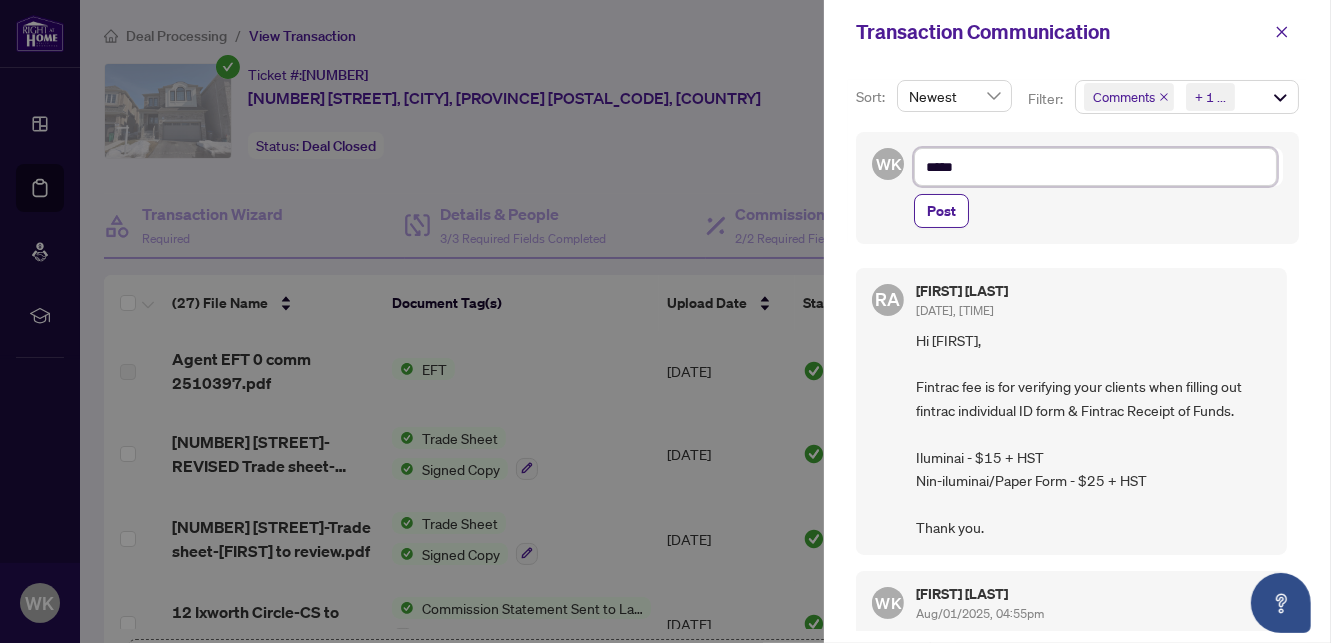 type on "*****" 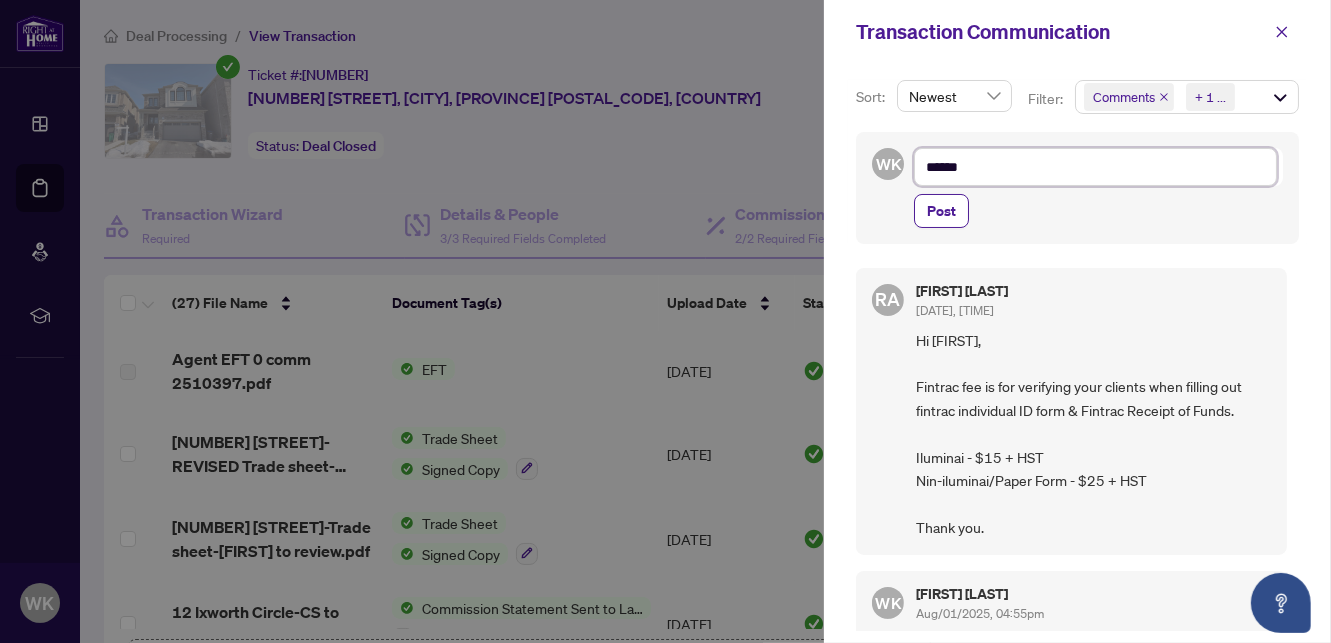 type on "*****" 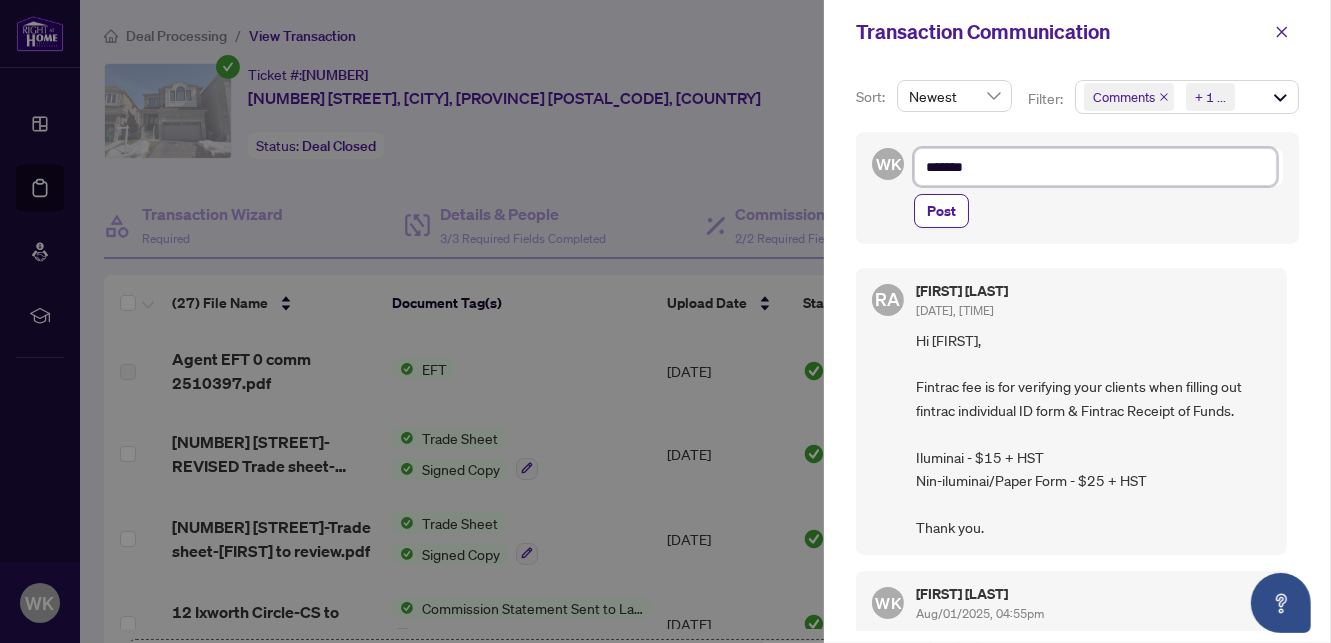 type on "********" 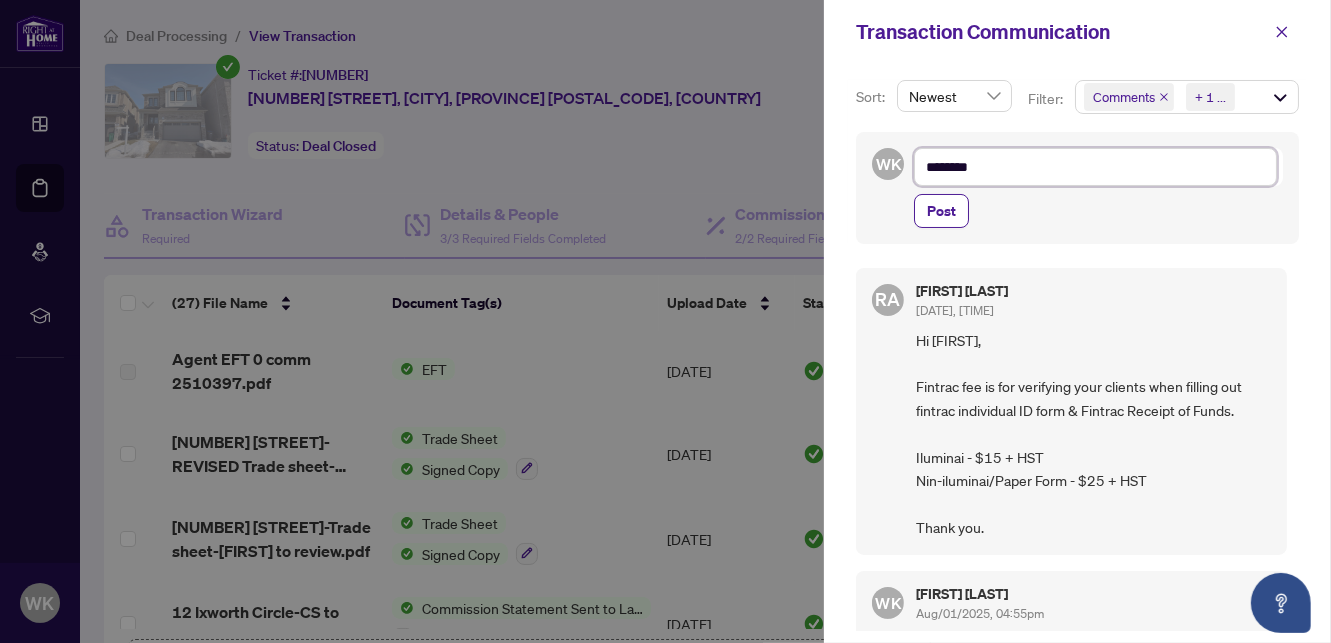 type on "*********" 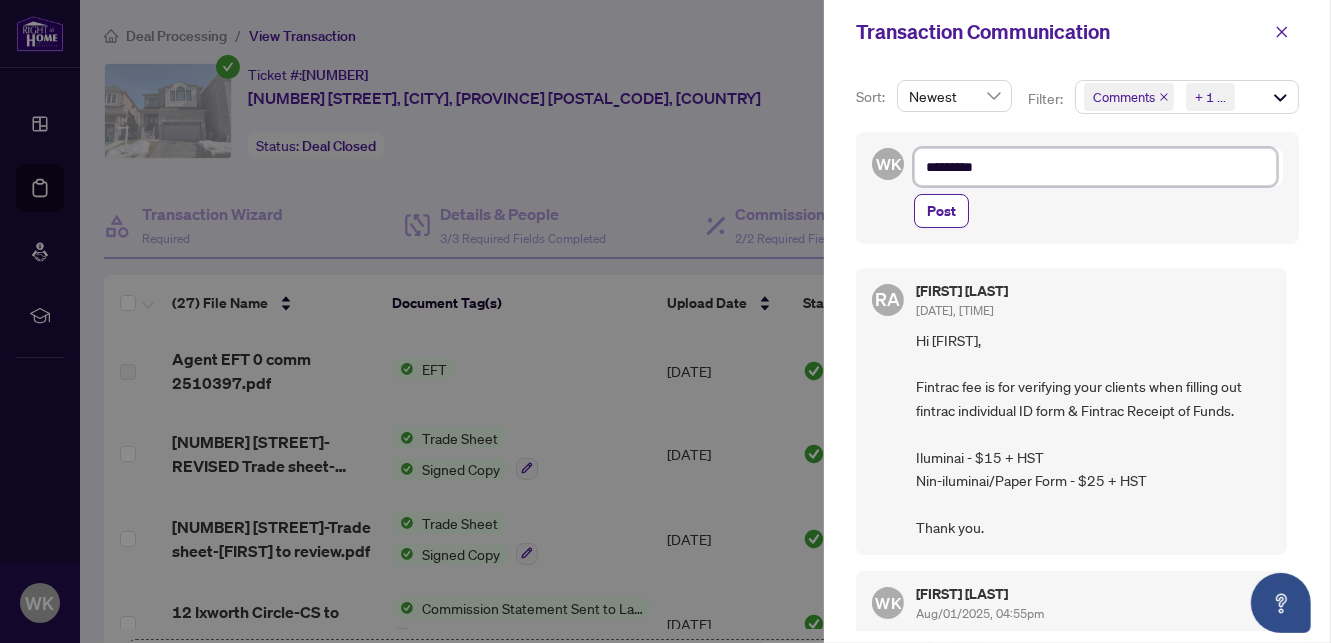 type on "*********" 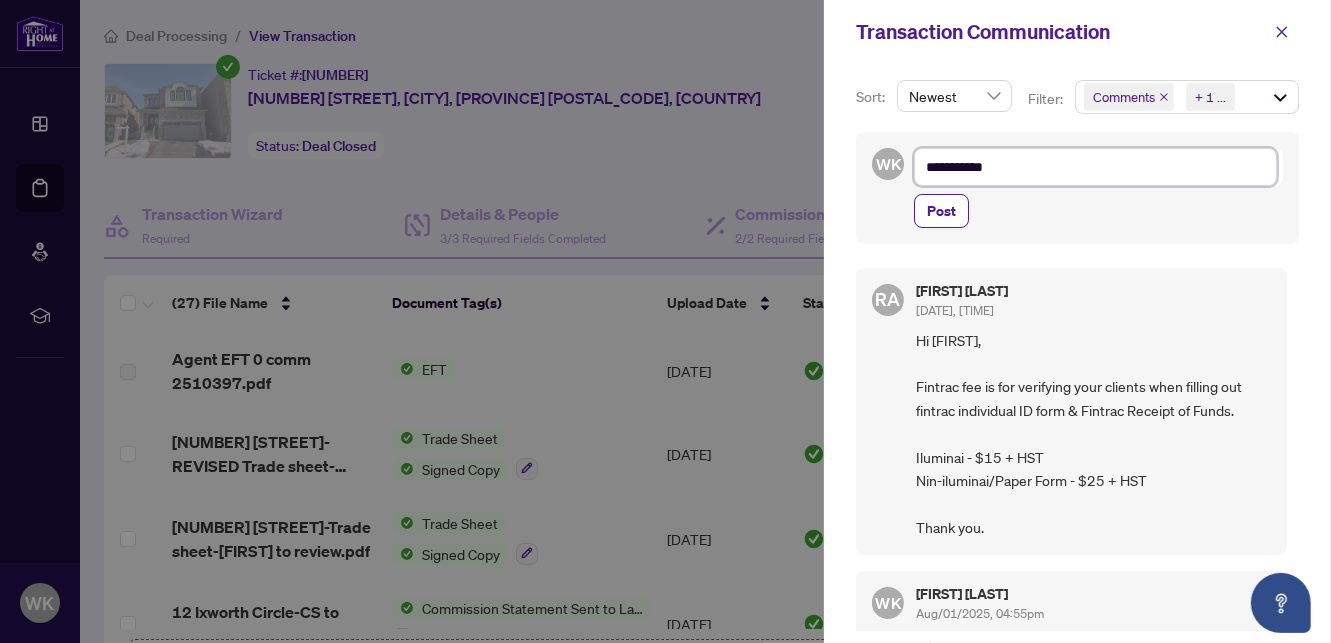 type on "**********" 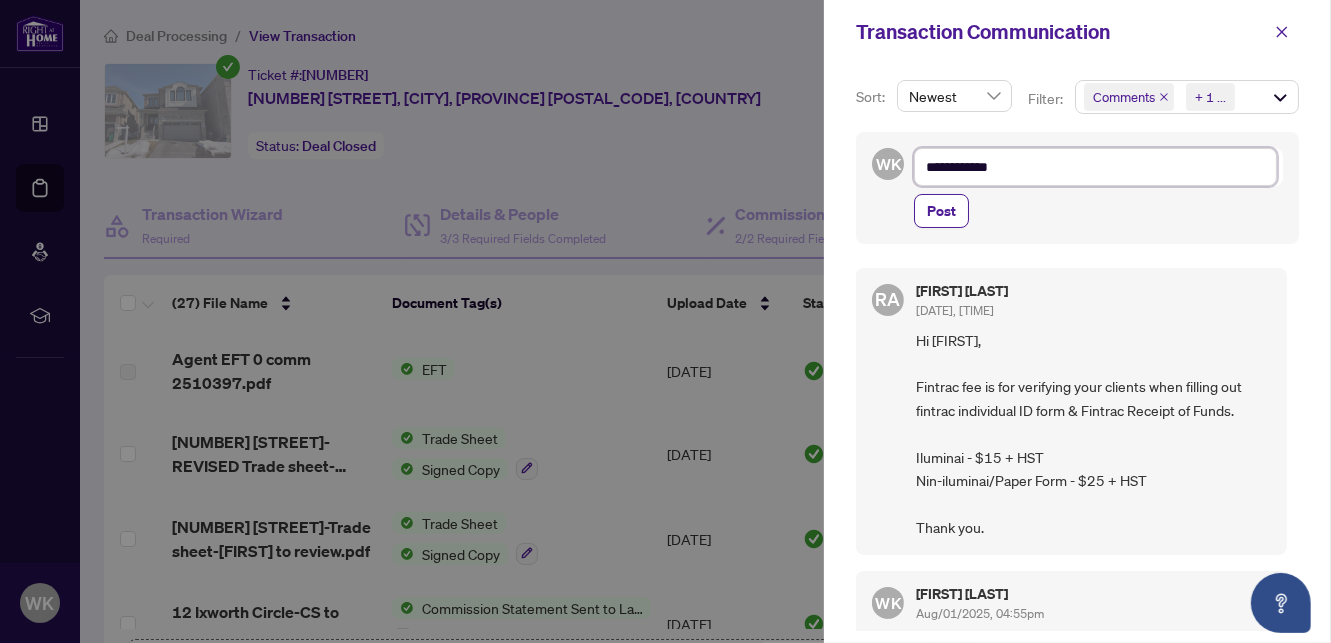 type on "**********" 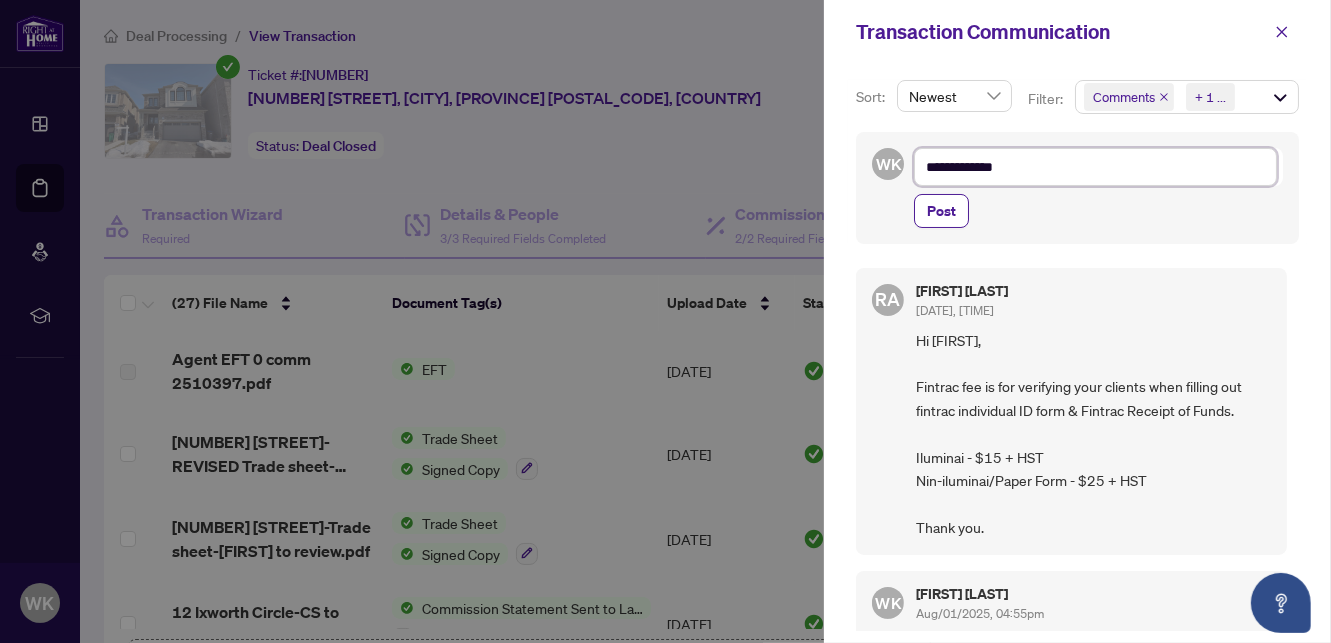 type on "**********" 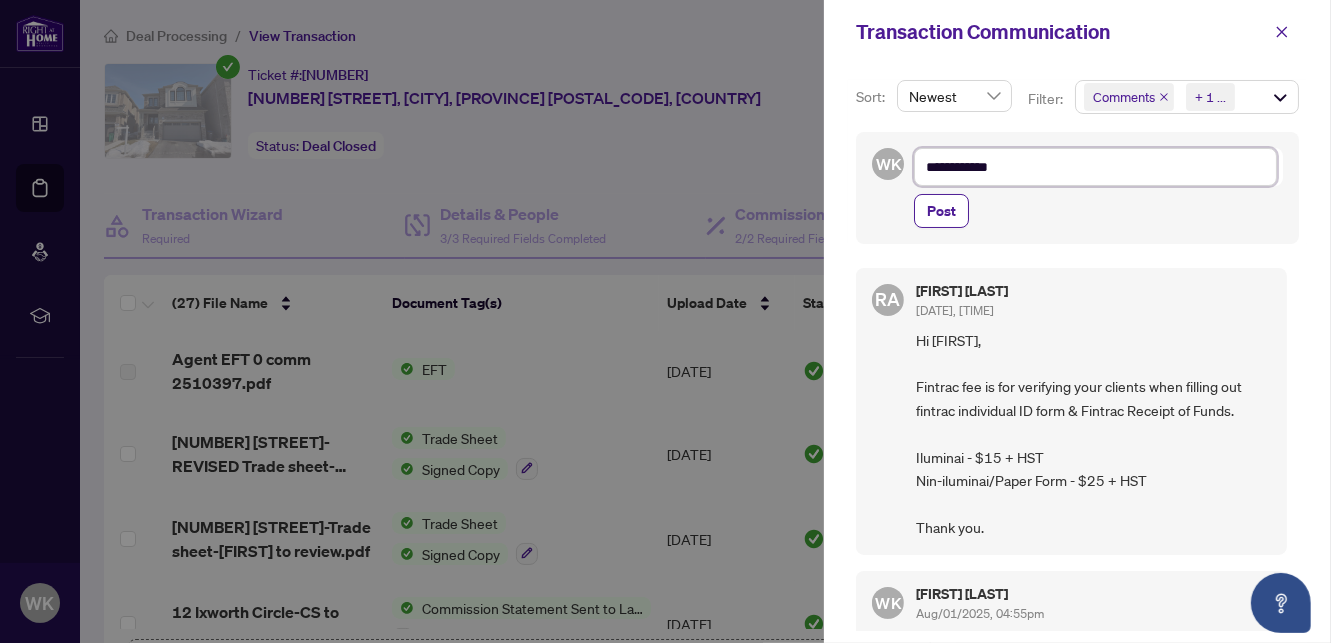 type on "**********" 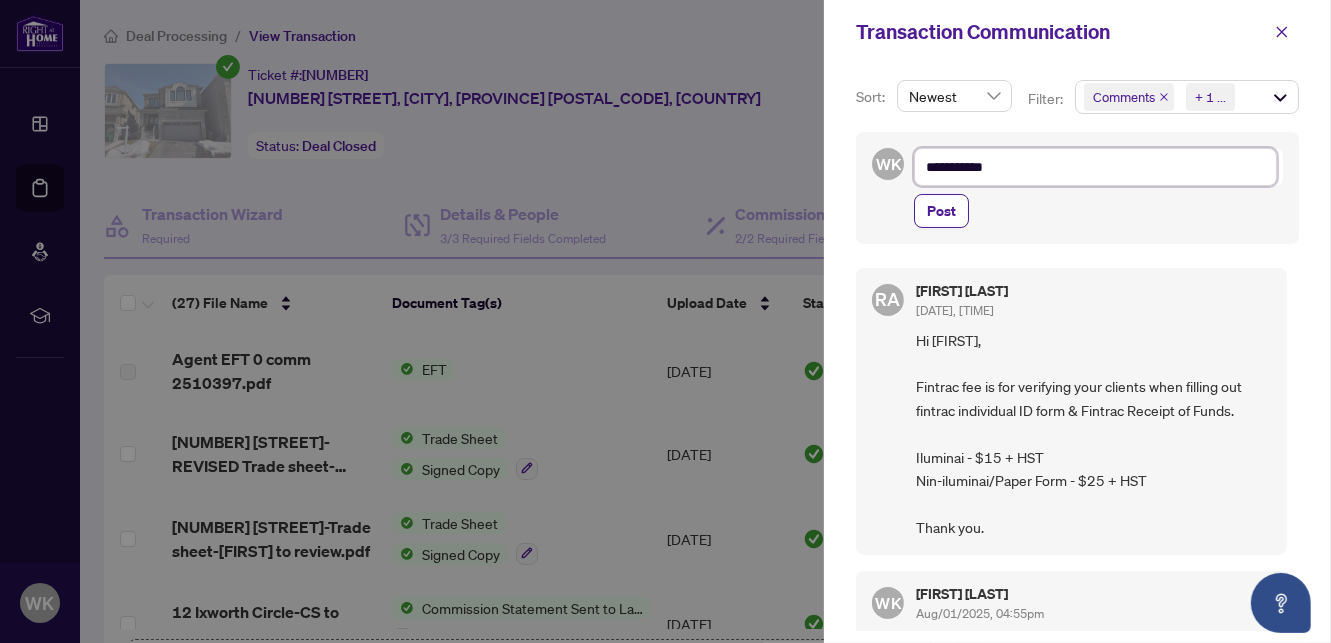 type on "*********" 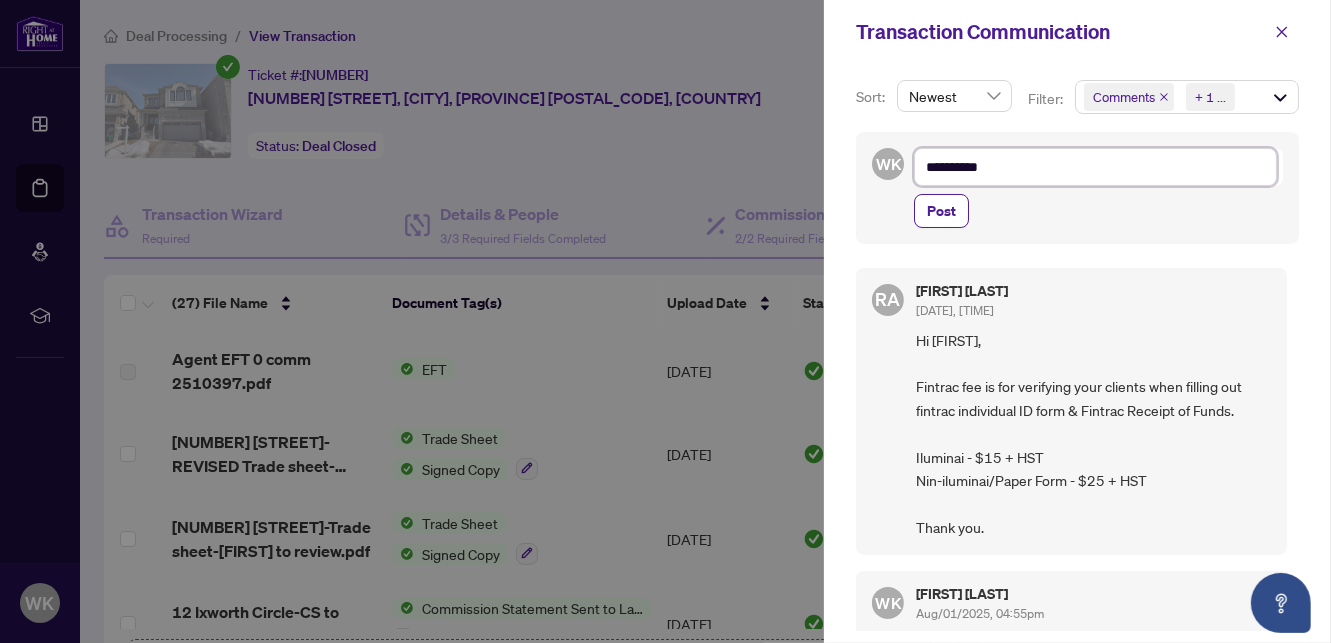 type on "*********" 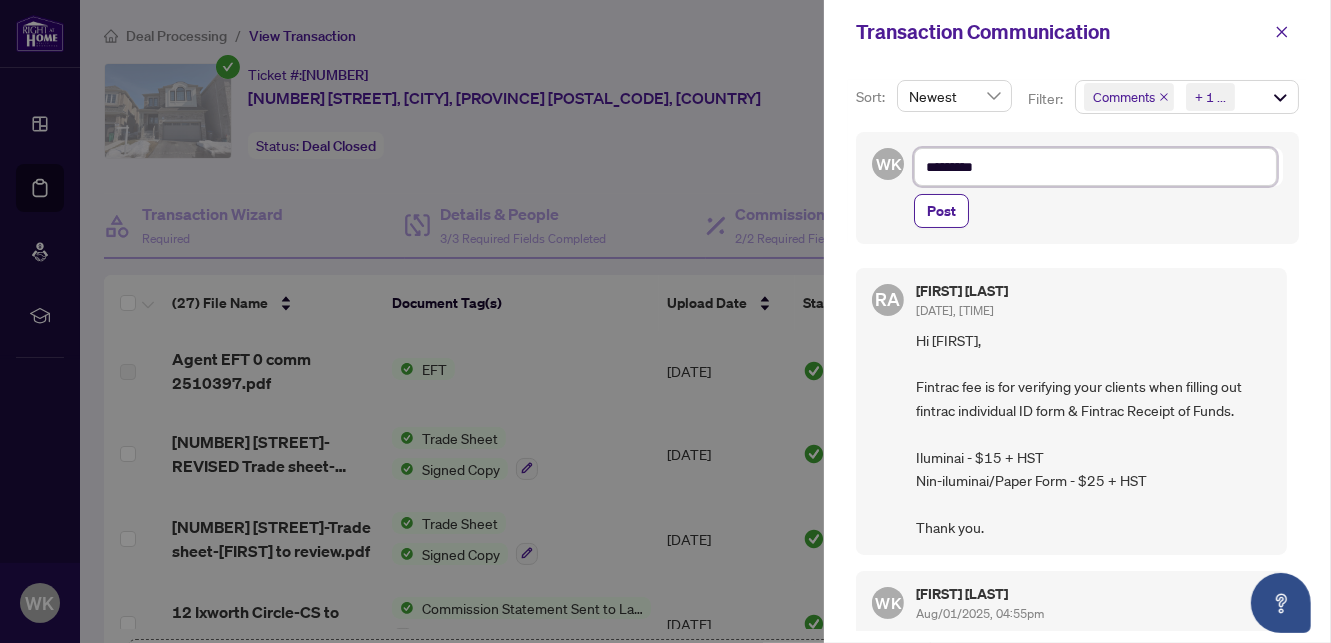 type on "**********" 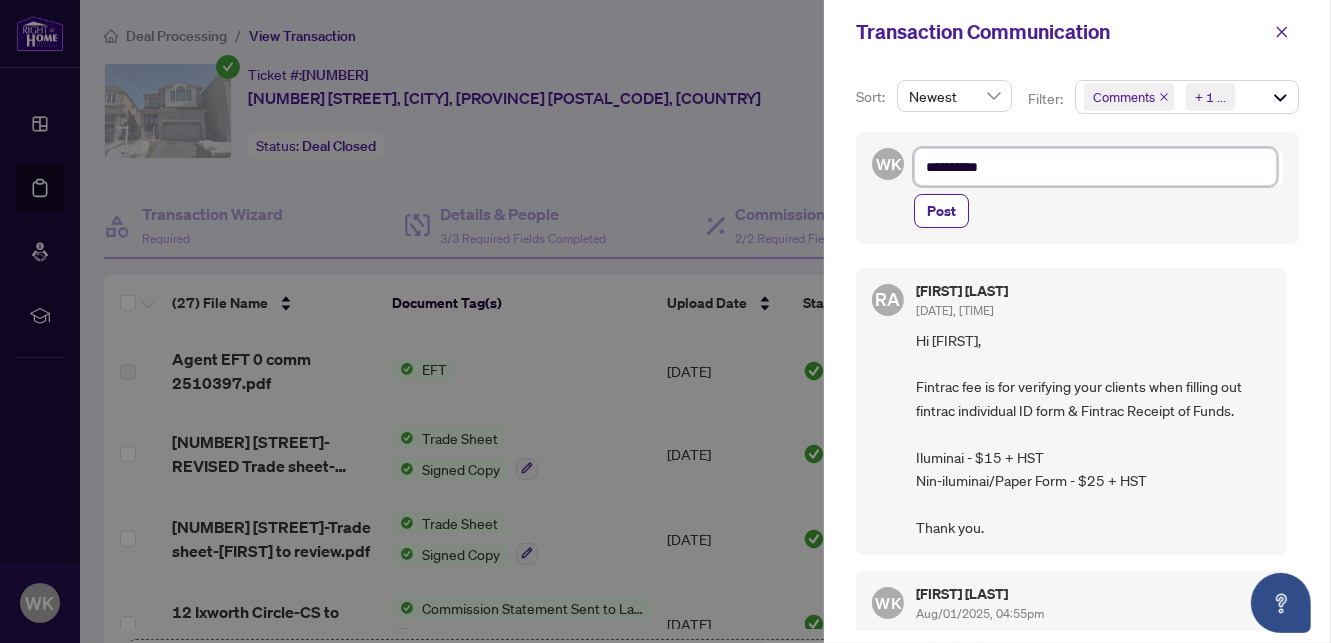 type on "**********" 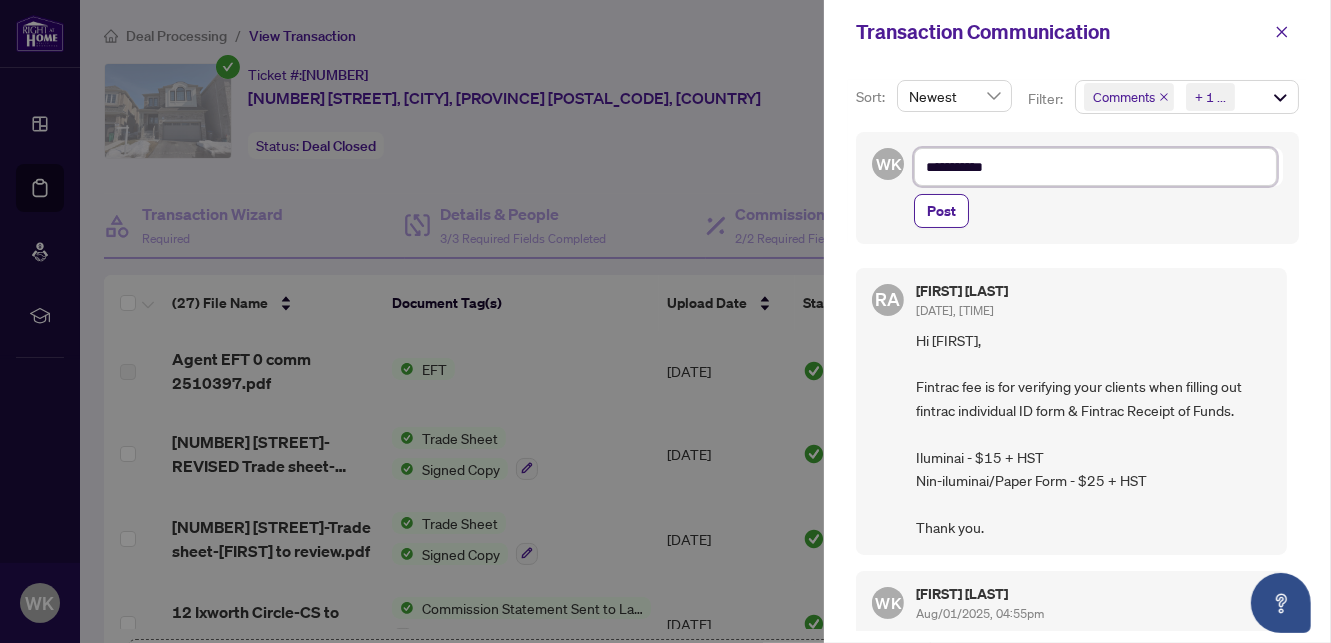 type on "**********" 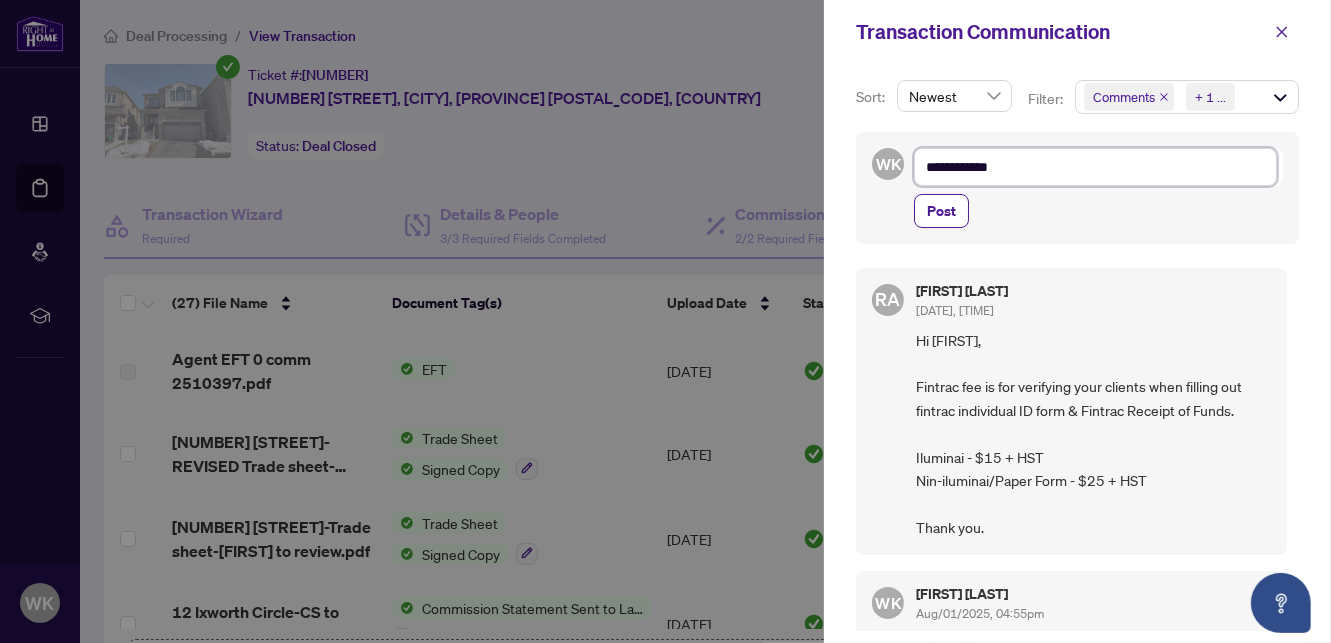 type on "**********" 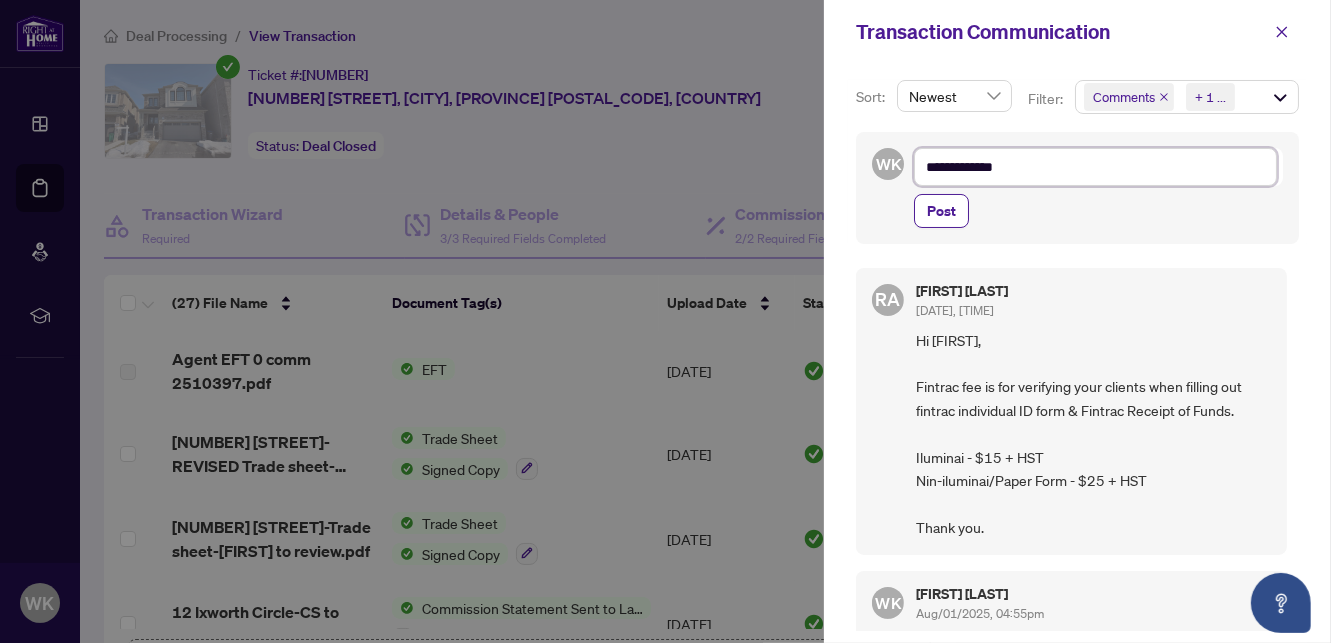 type on "**********" 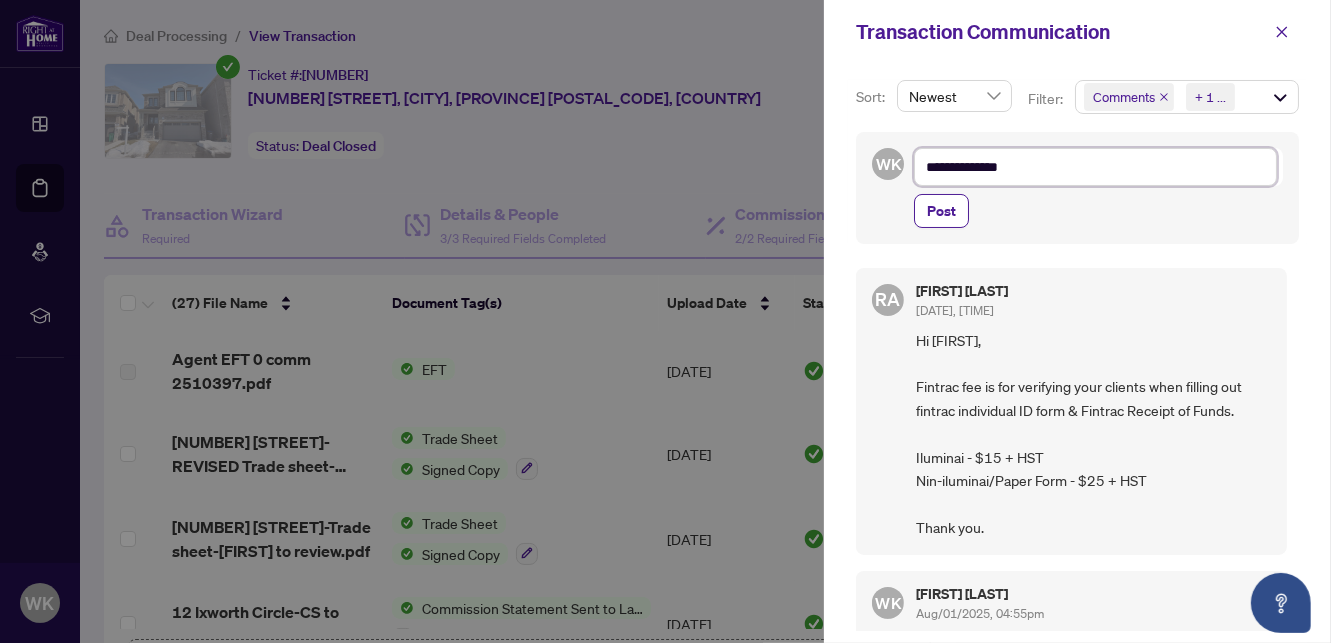 type on "**********" 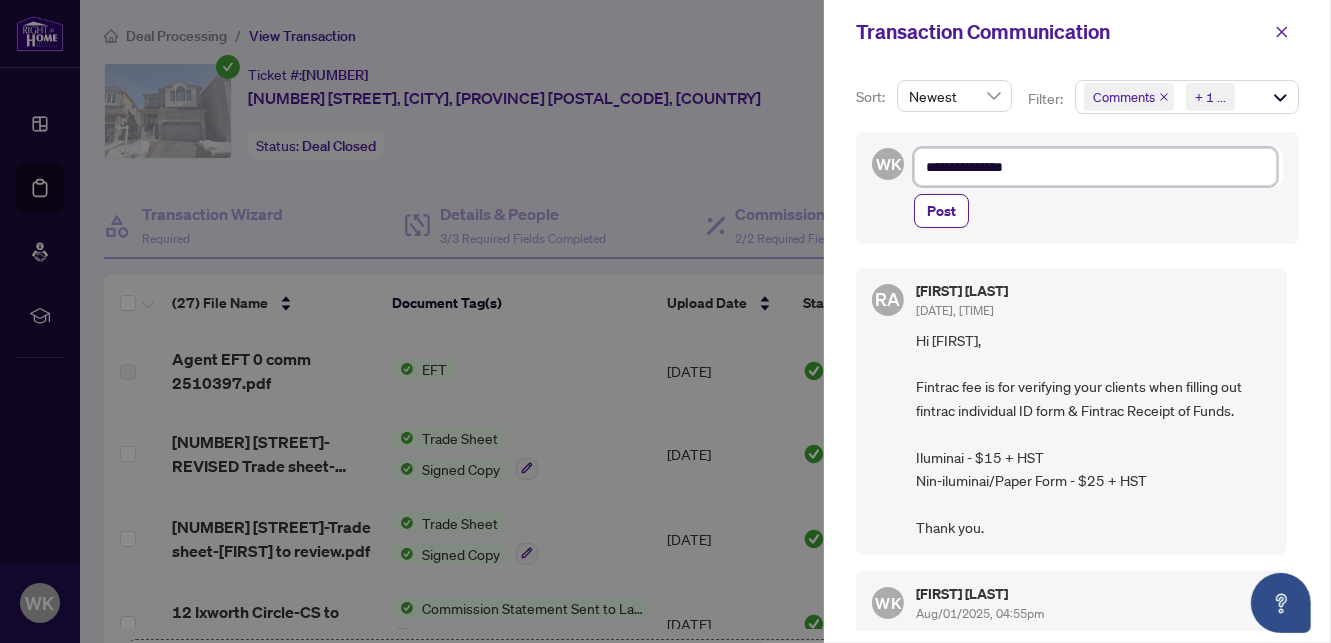 type on "**********" 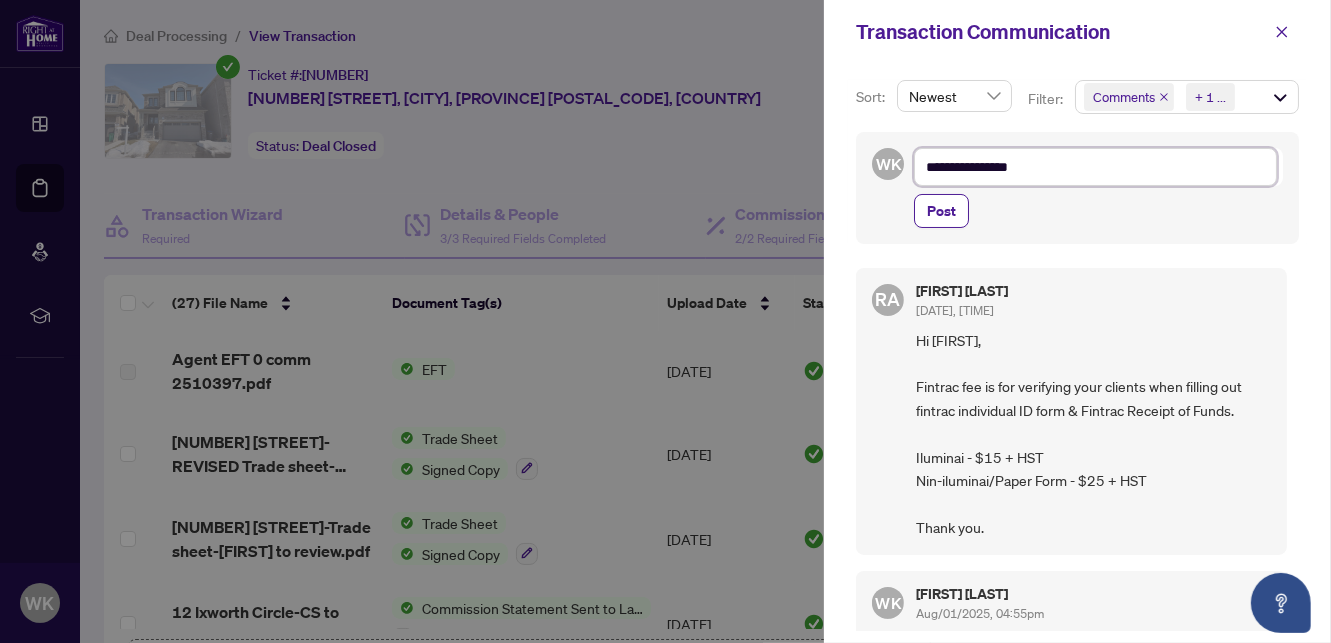 type on "**********" 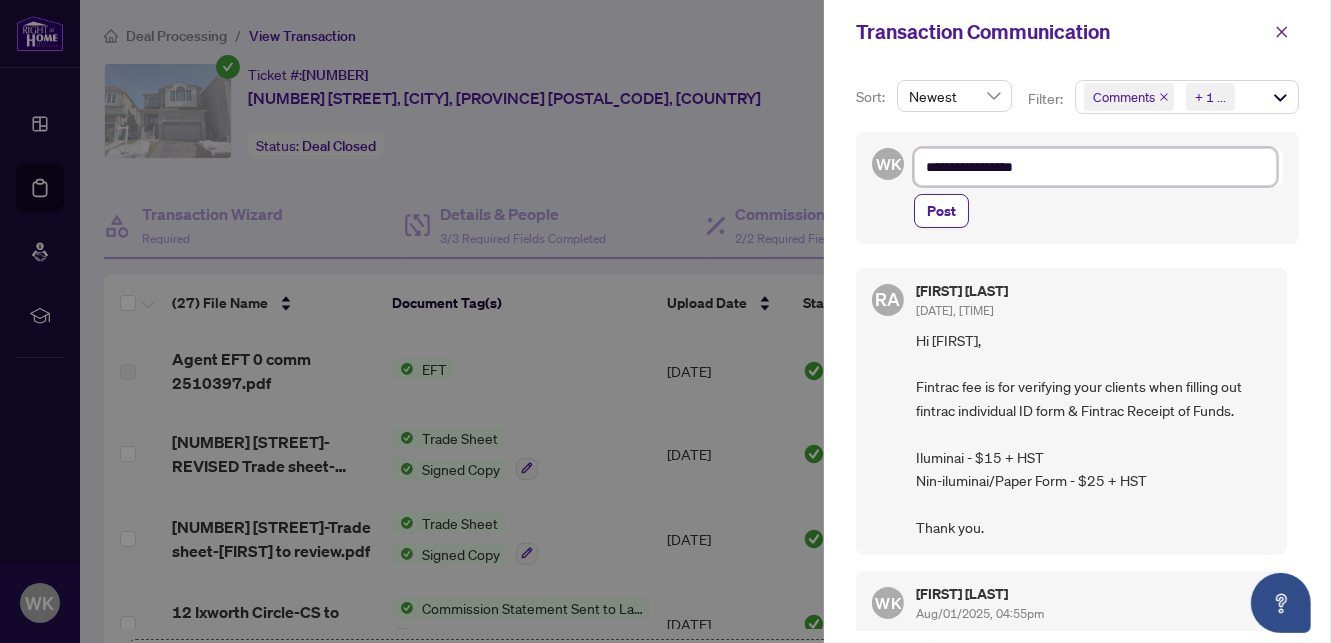 type on "**********" 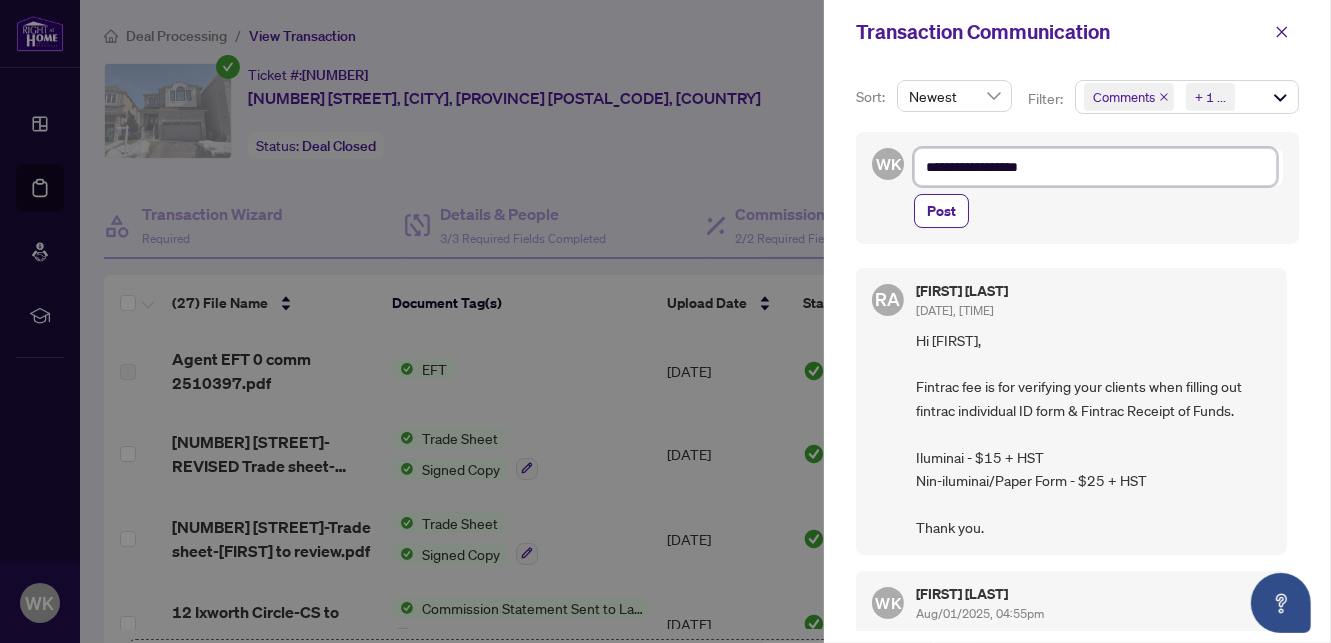 type on "**********" 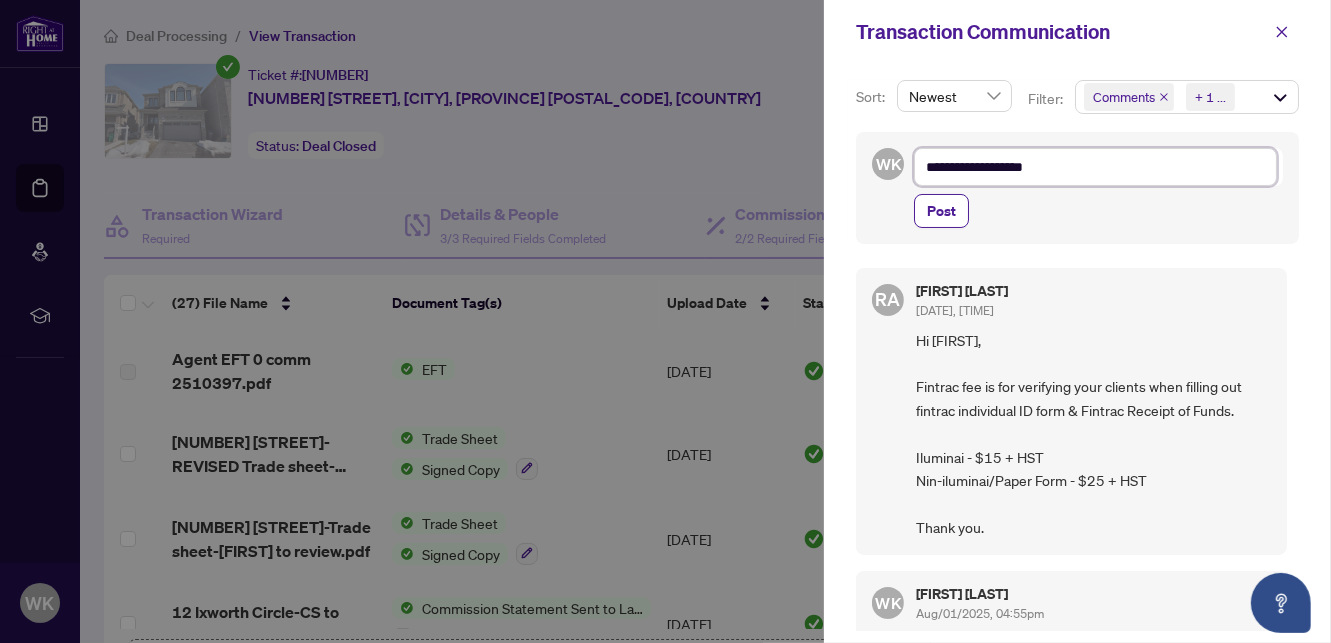 type on "**********" 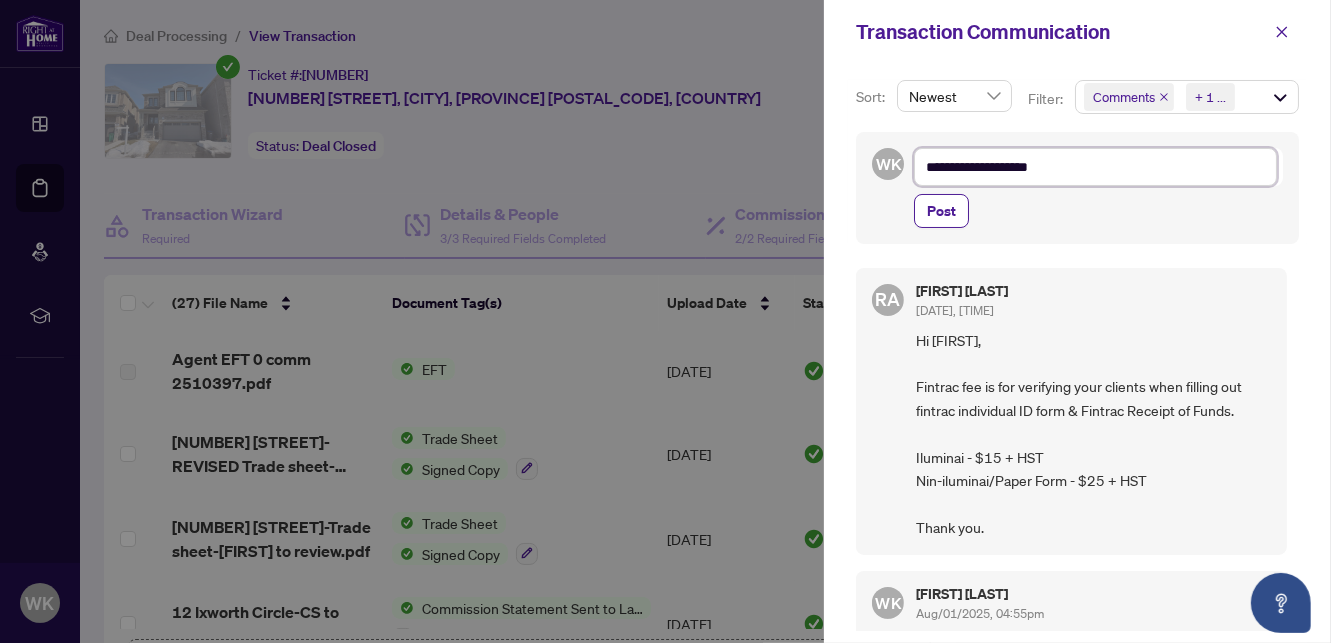 type on "**********" 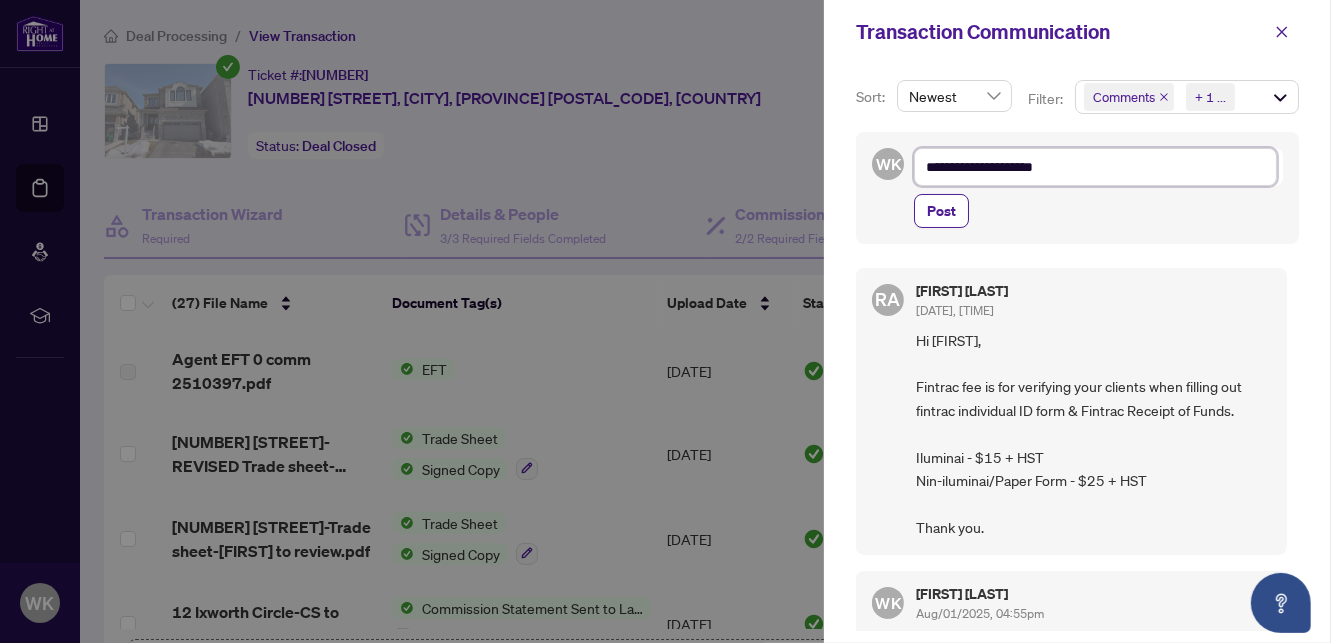 type on "**********" 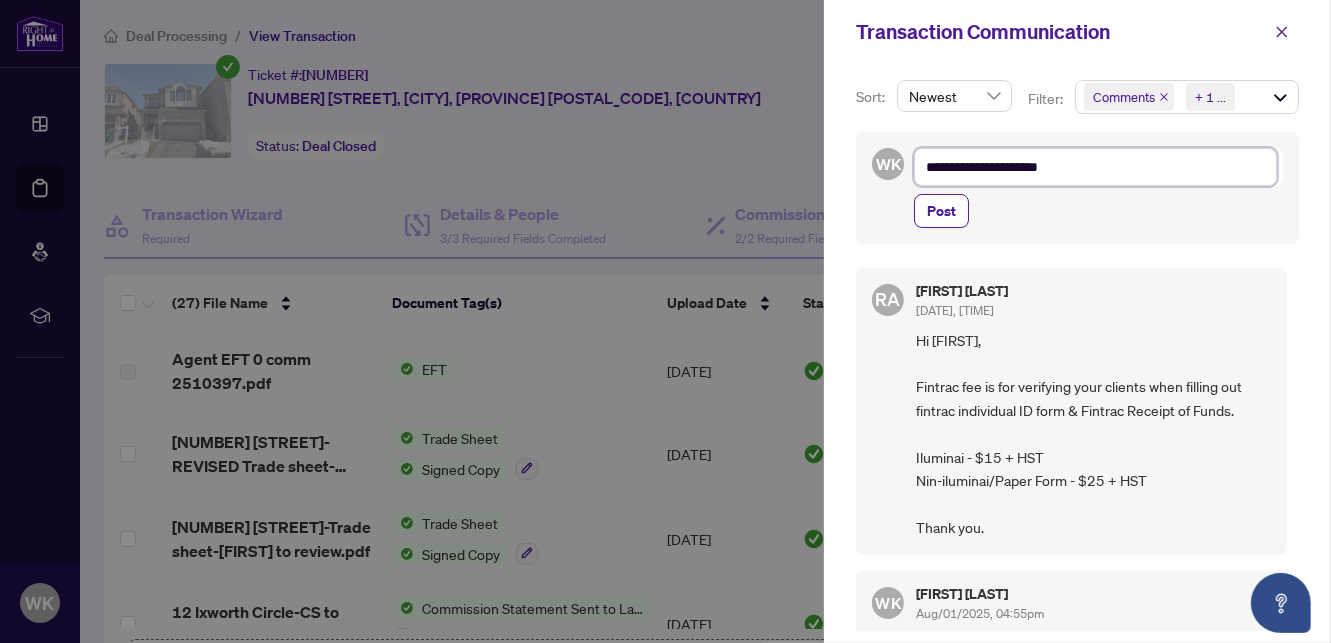 type on "**********" 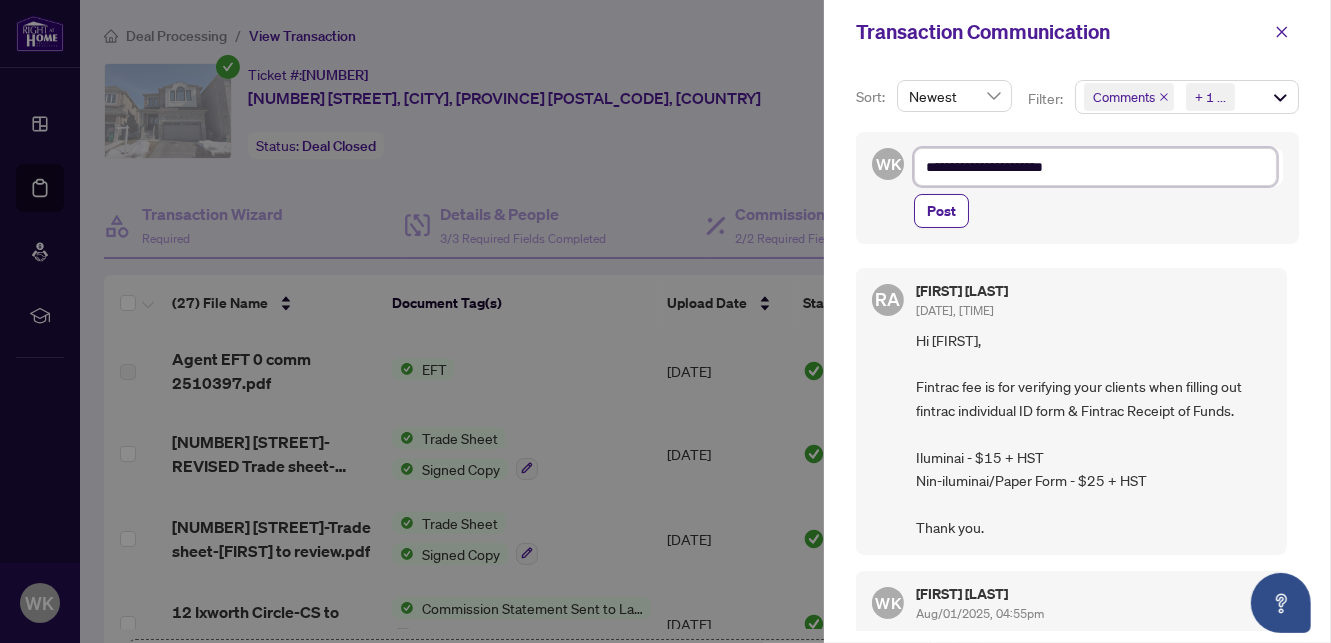 type on "**********" 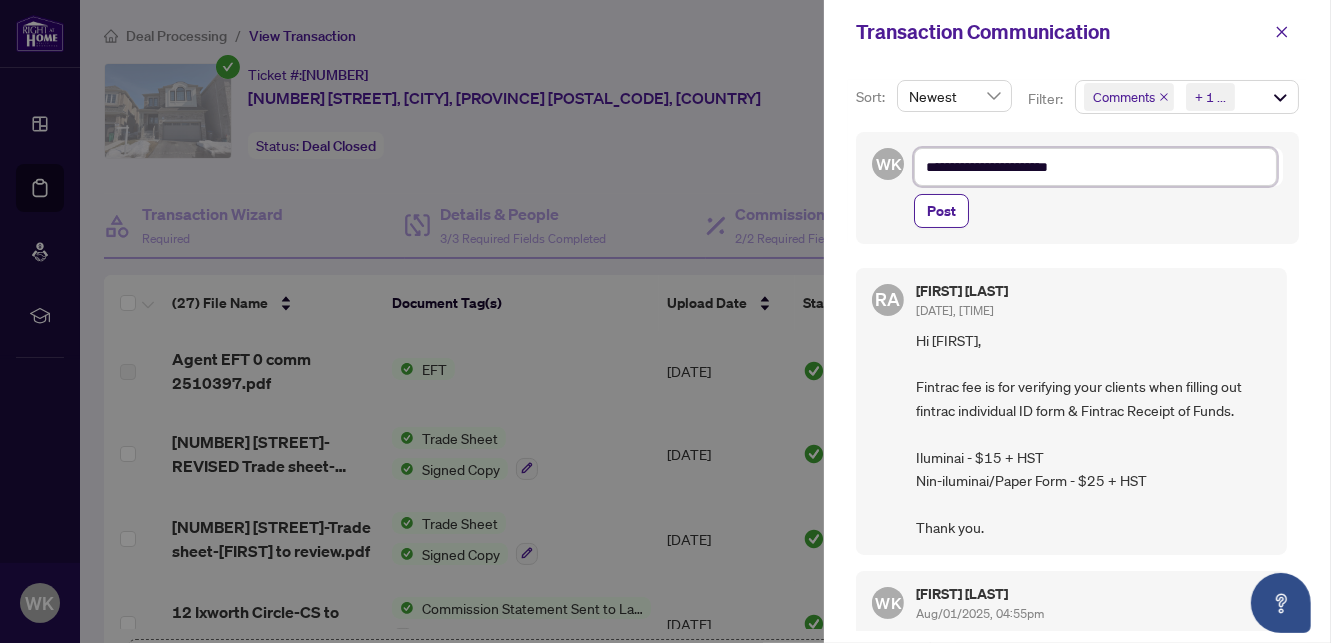 type on "**********" 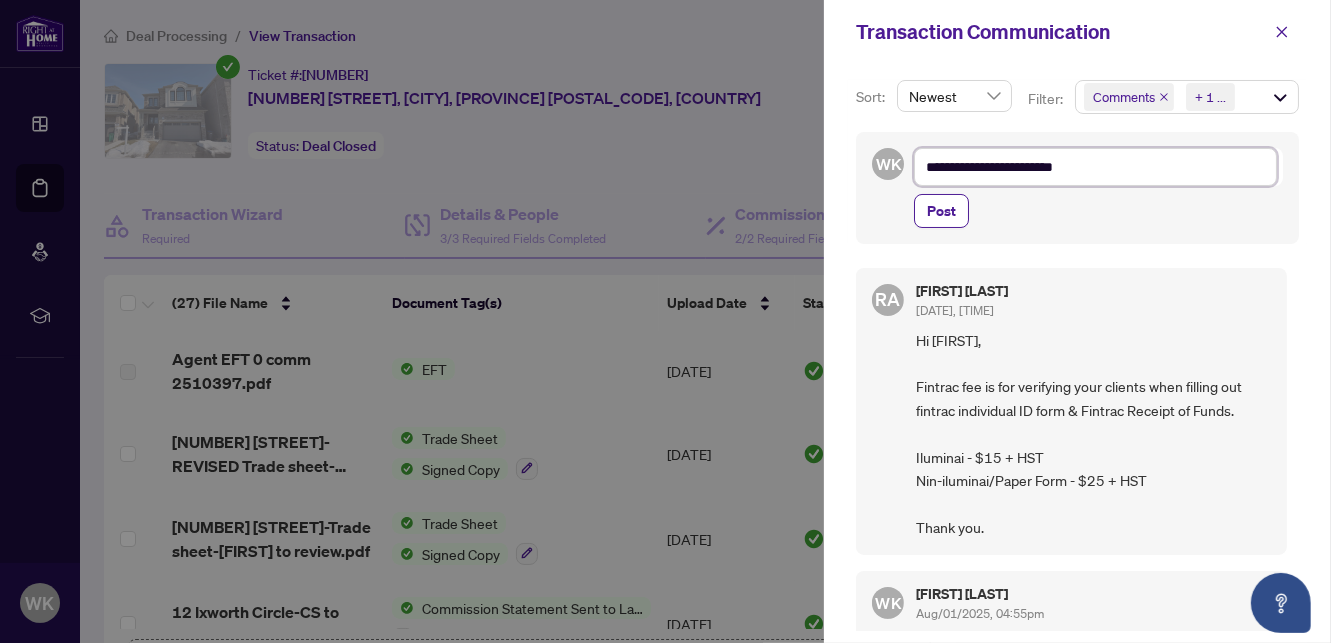 type on "**********" 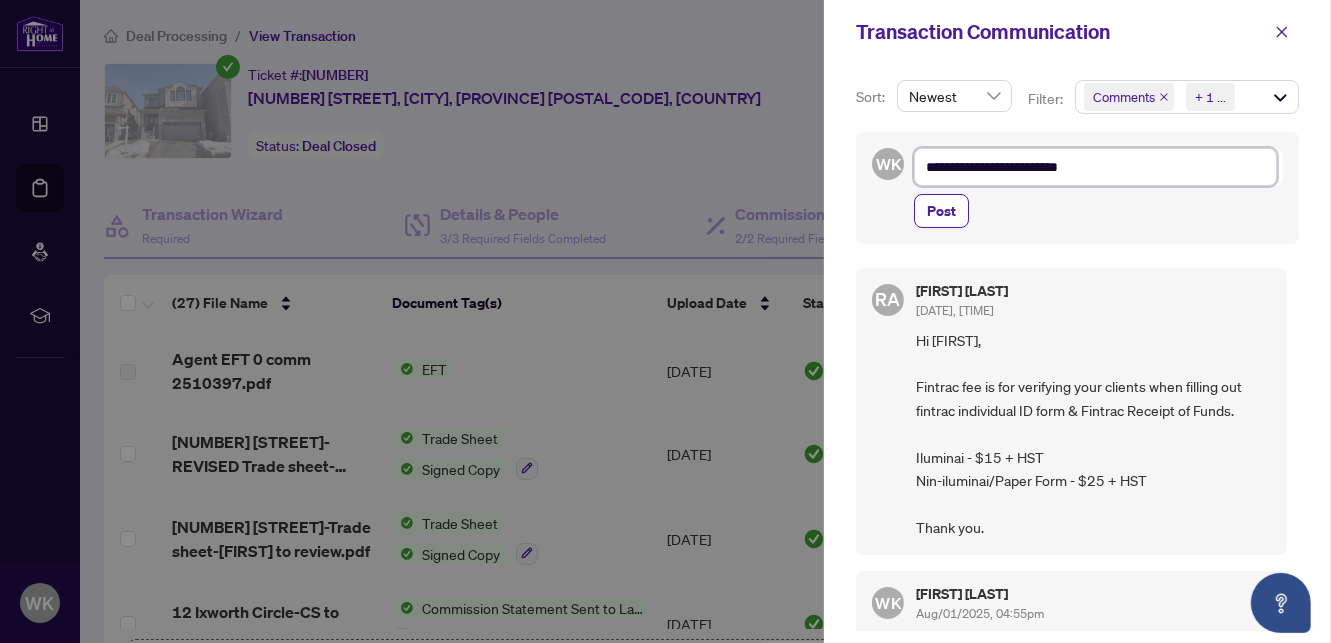 type on "**********" 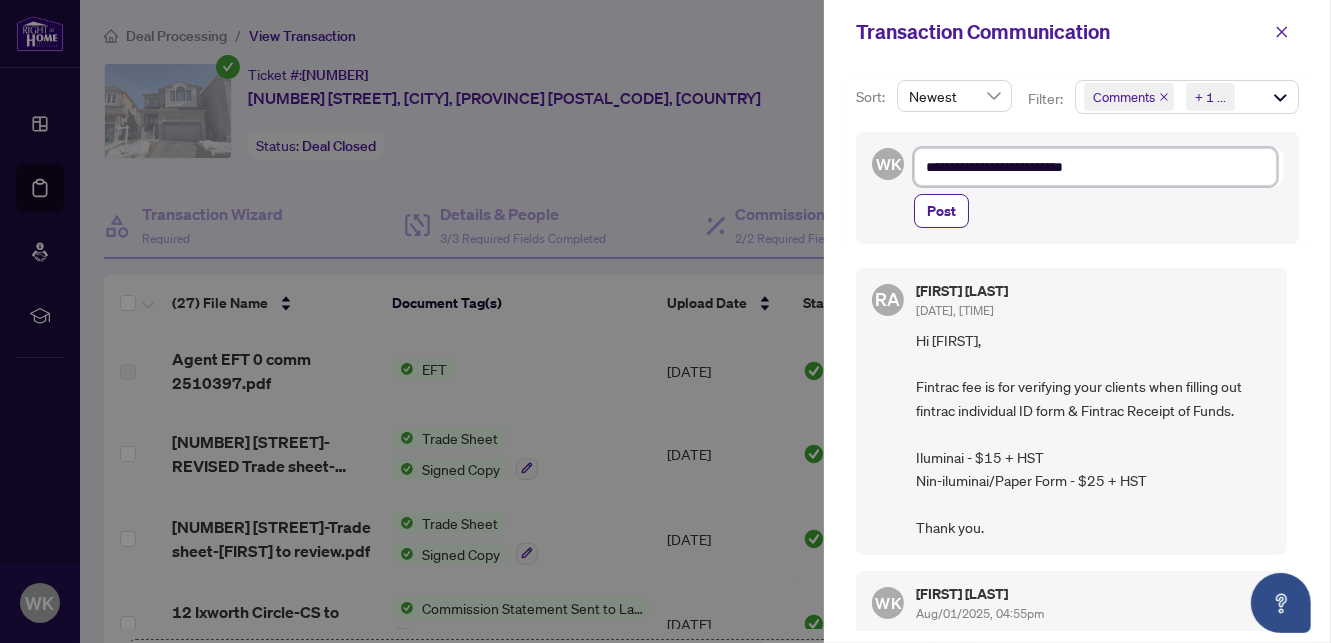 type on "**********" 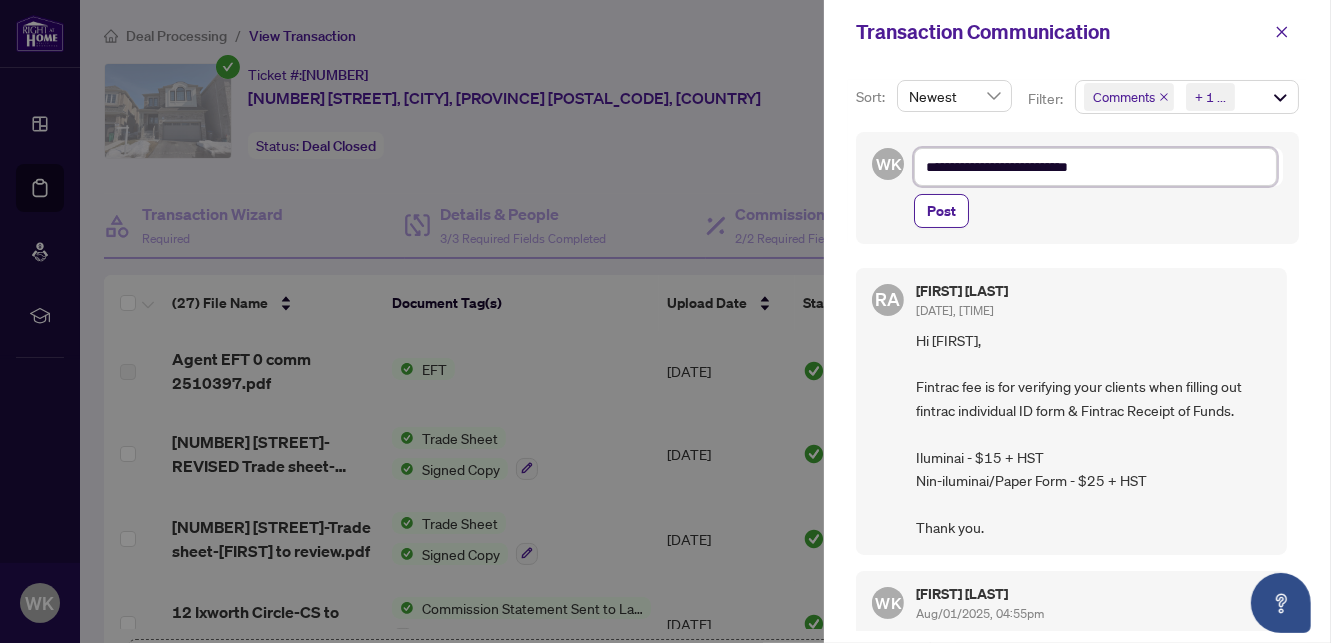 type on "**********" 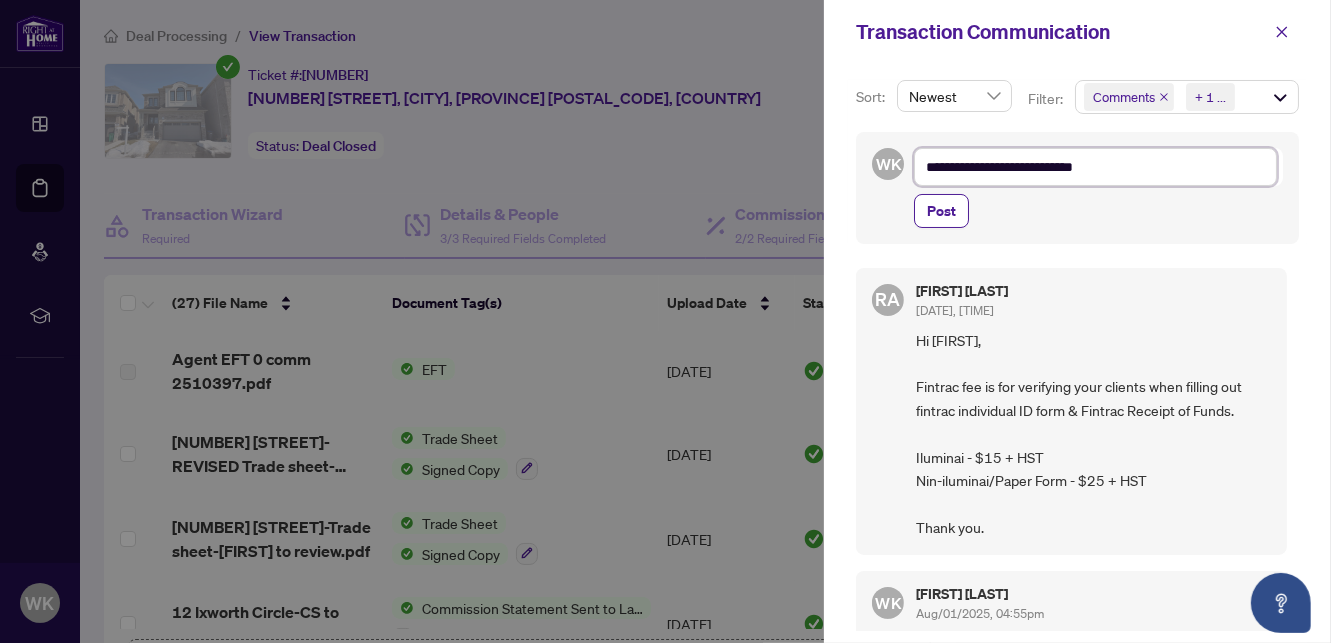 type on "**********" 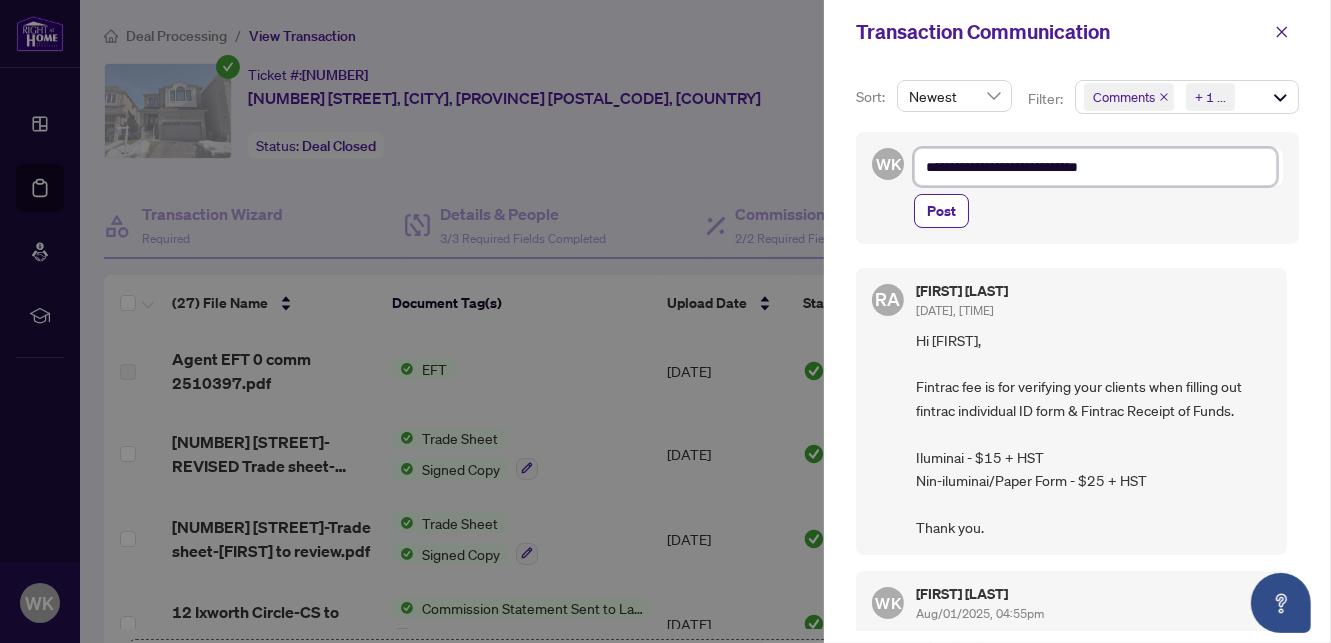 type on "**********" 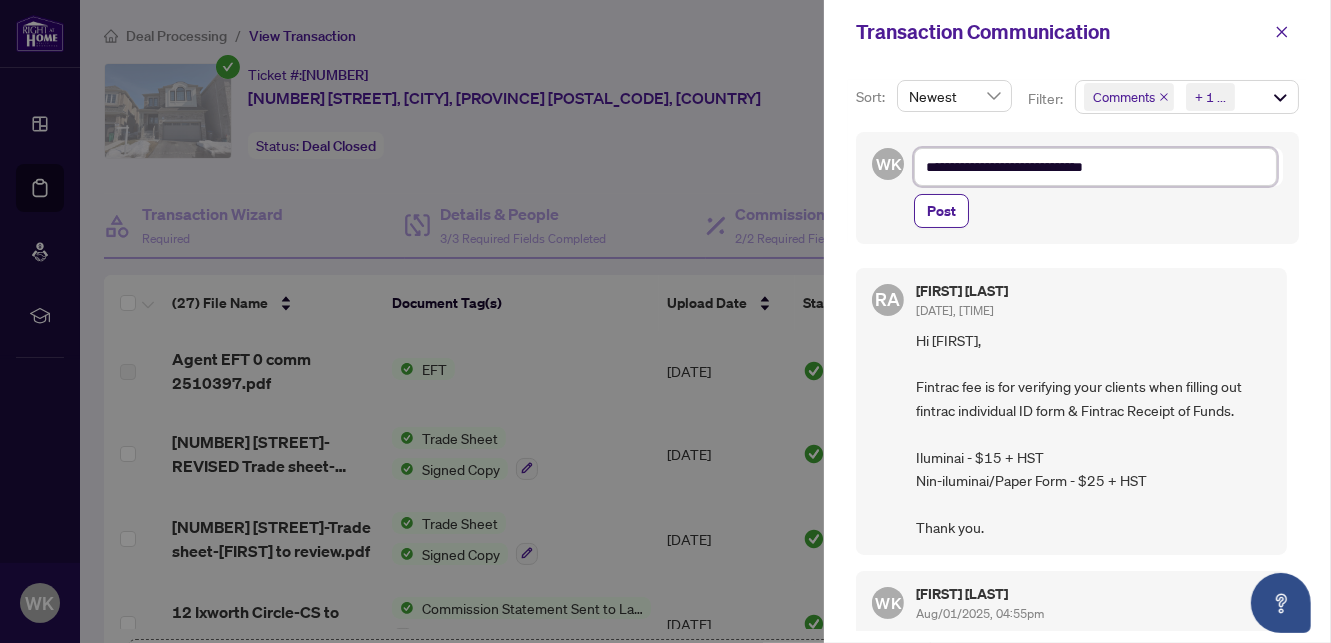 type on "**********" 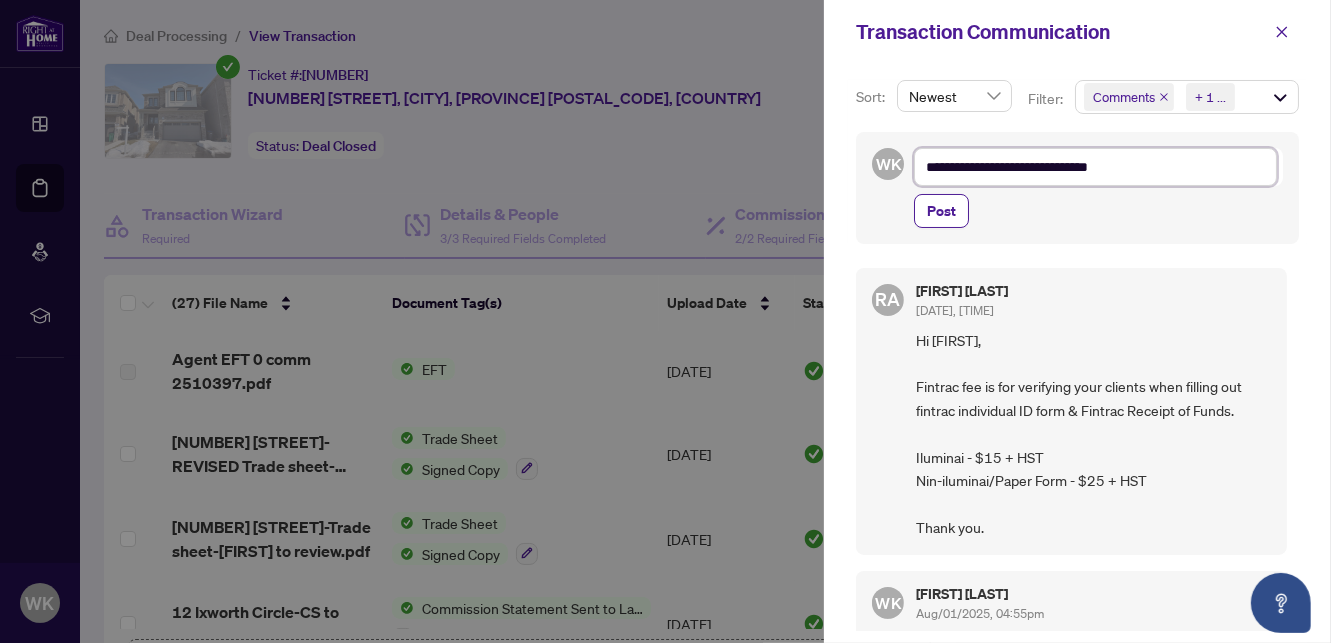 type on "**********" 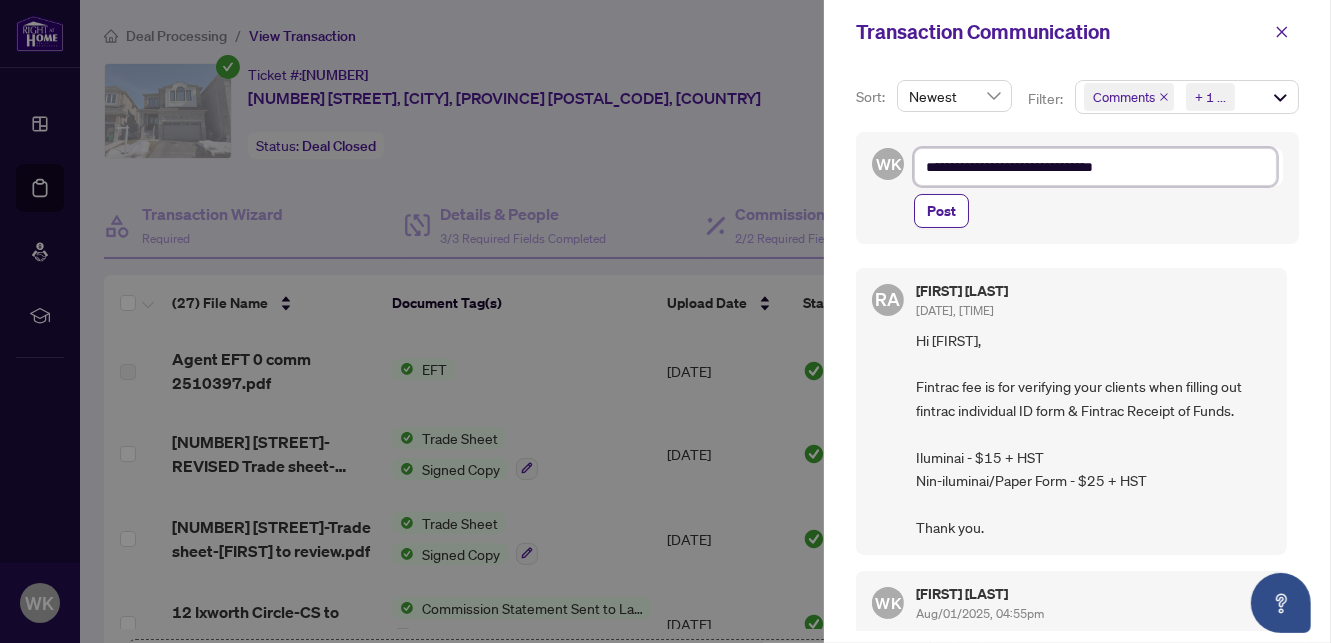 type on "**********" 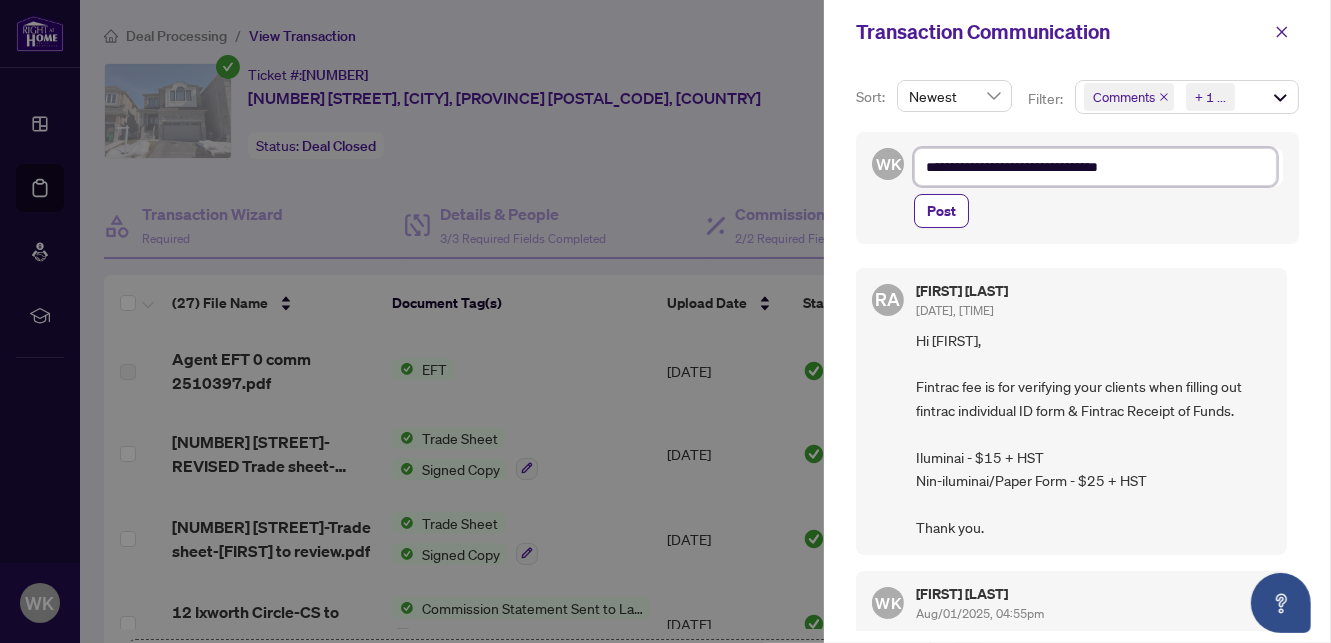 type on "**********" 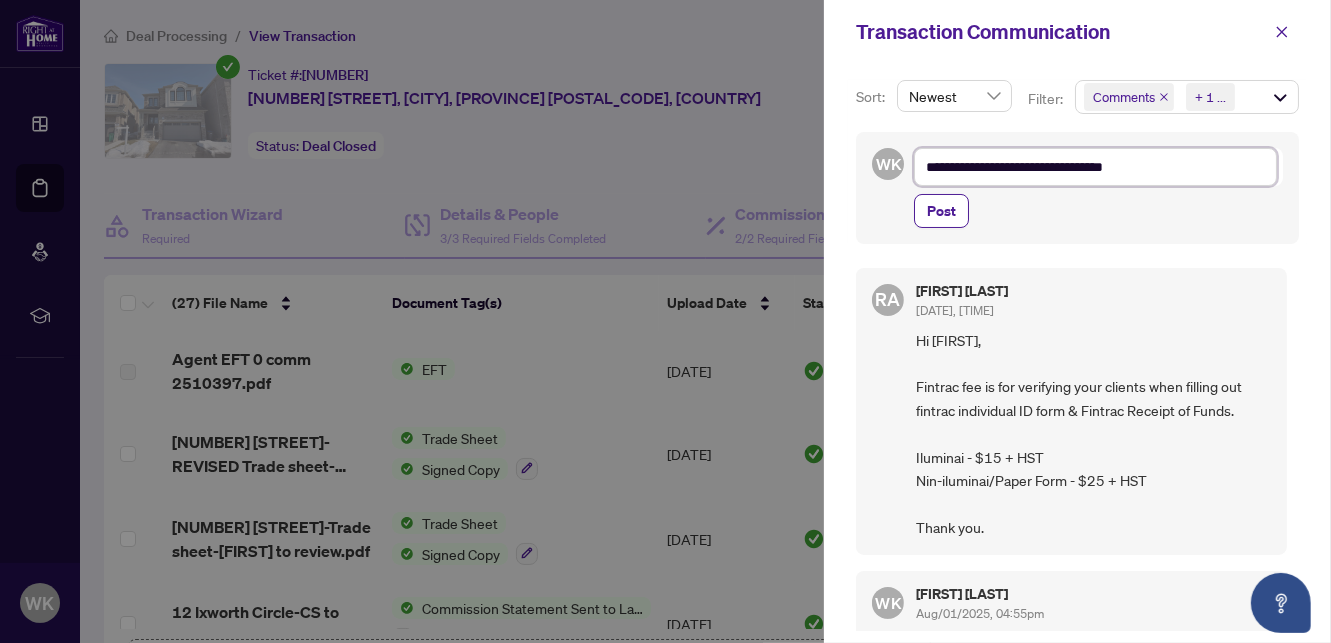 type on "**********" 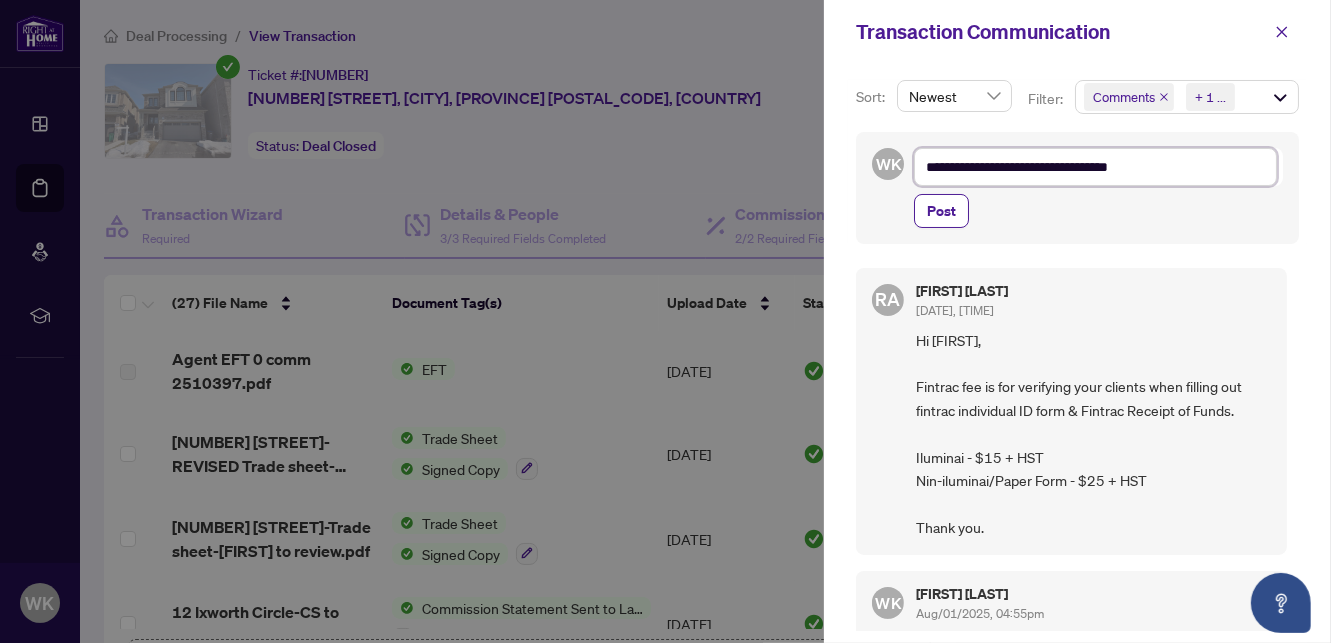 type on "**********" 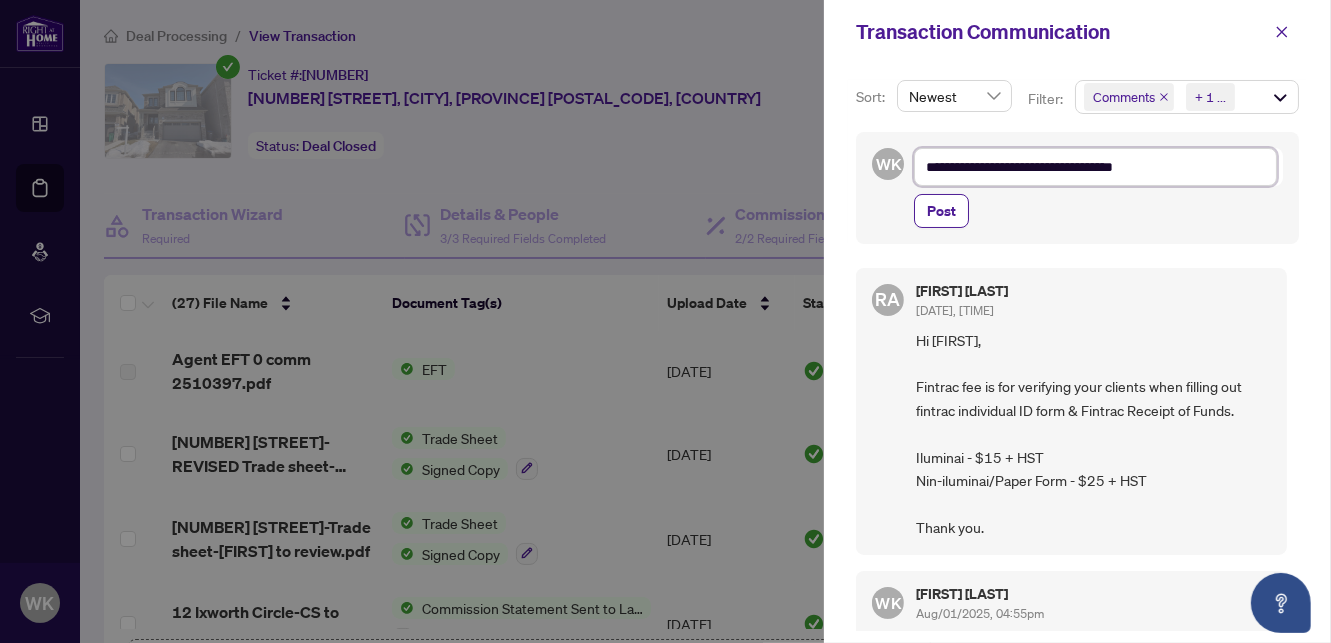 type on "**********" 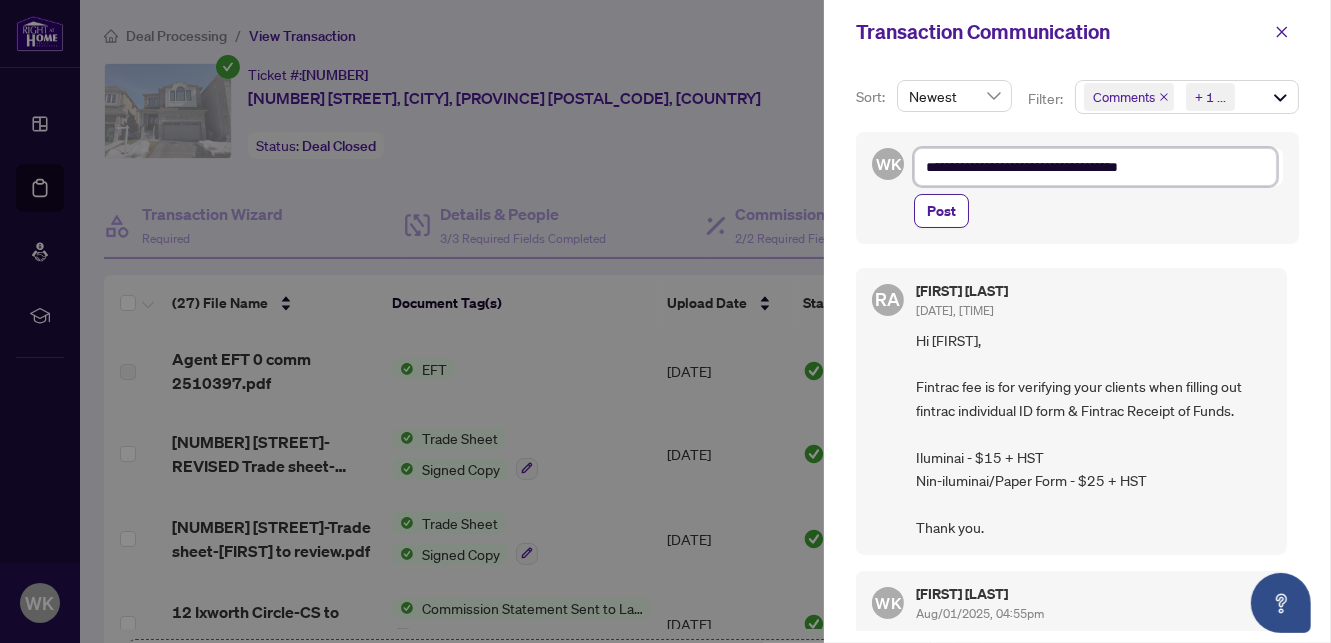 type on "**********" 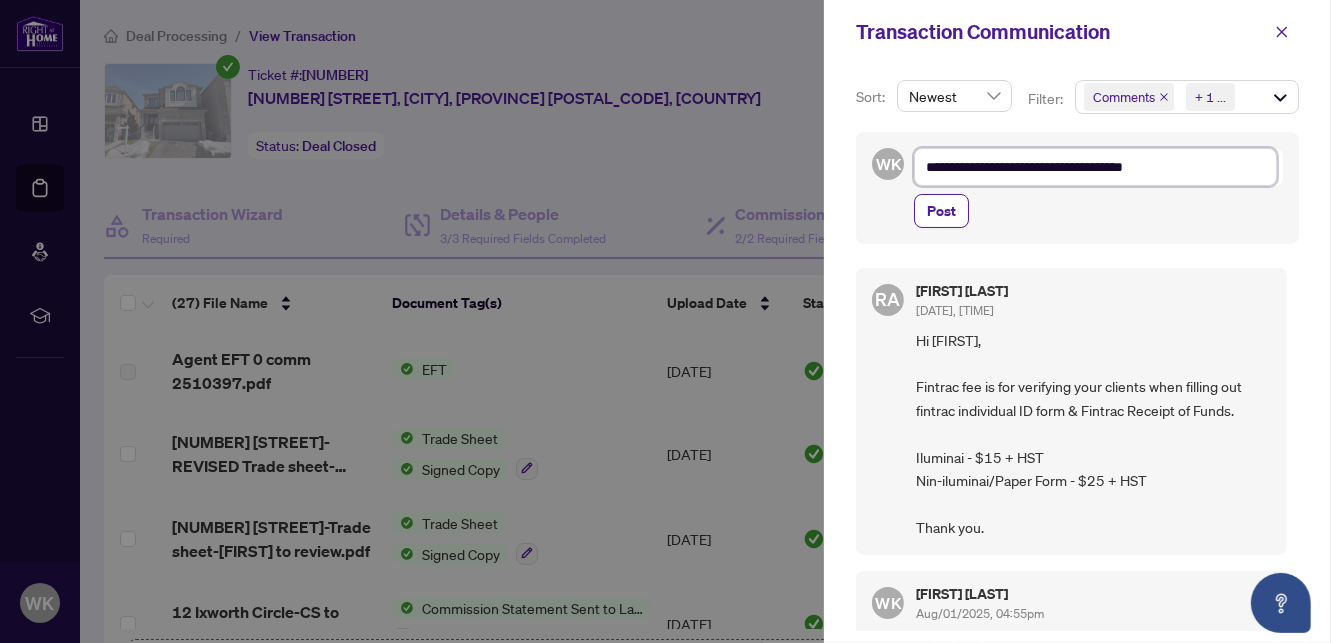 type on "**********" 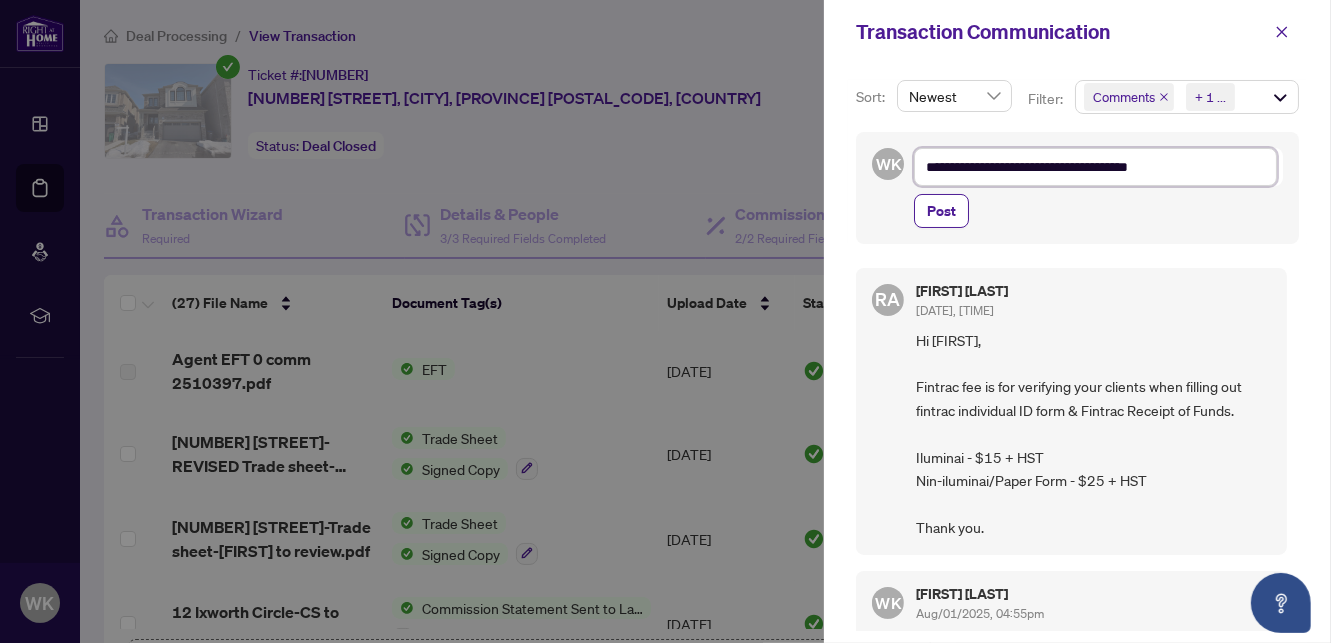 type on "**********" 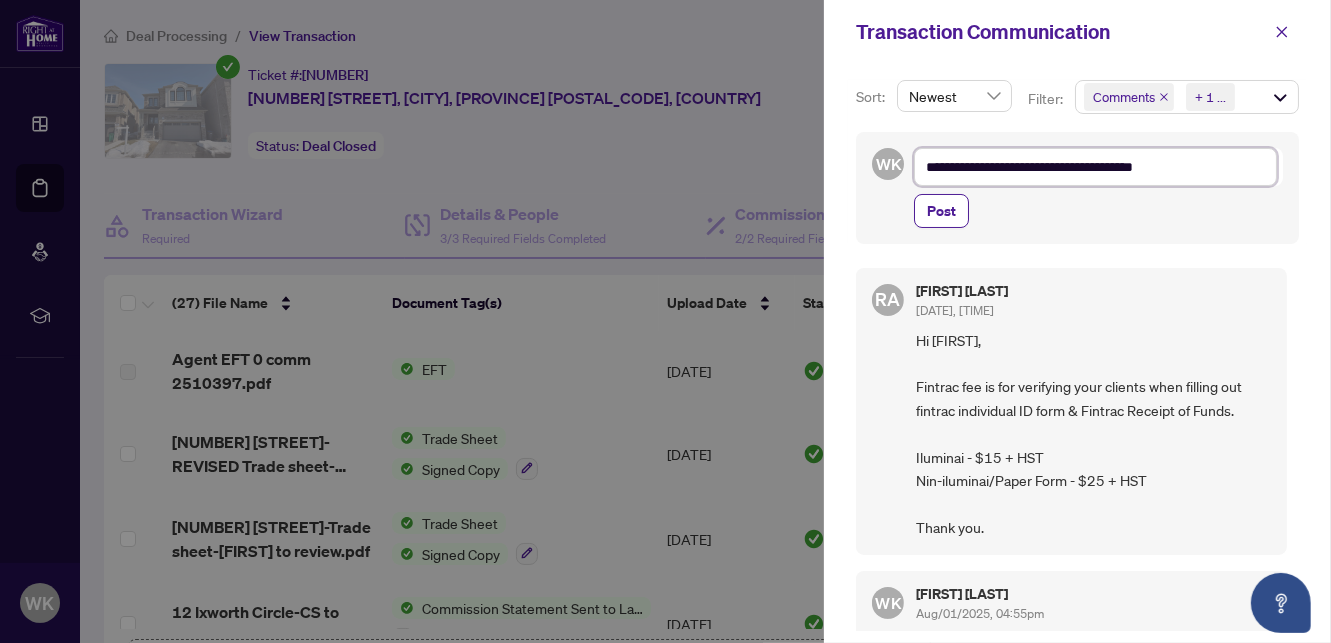 type on "**********" 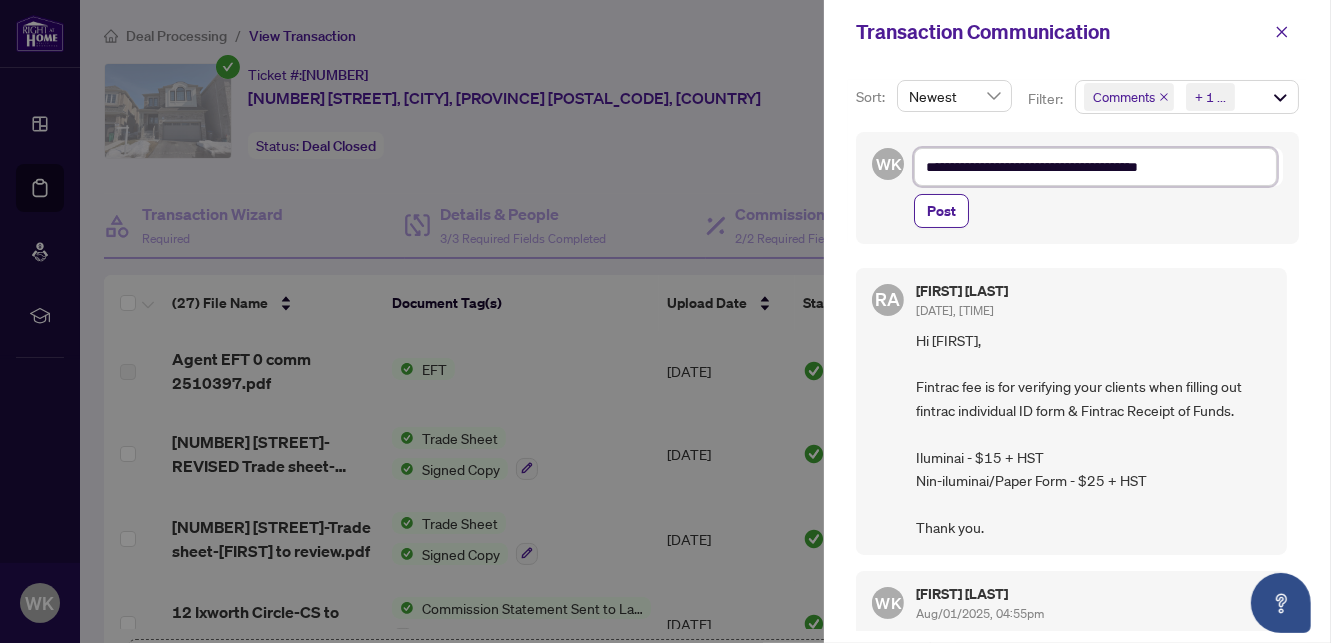 type on "**********" 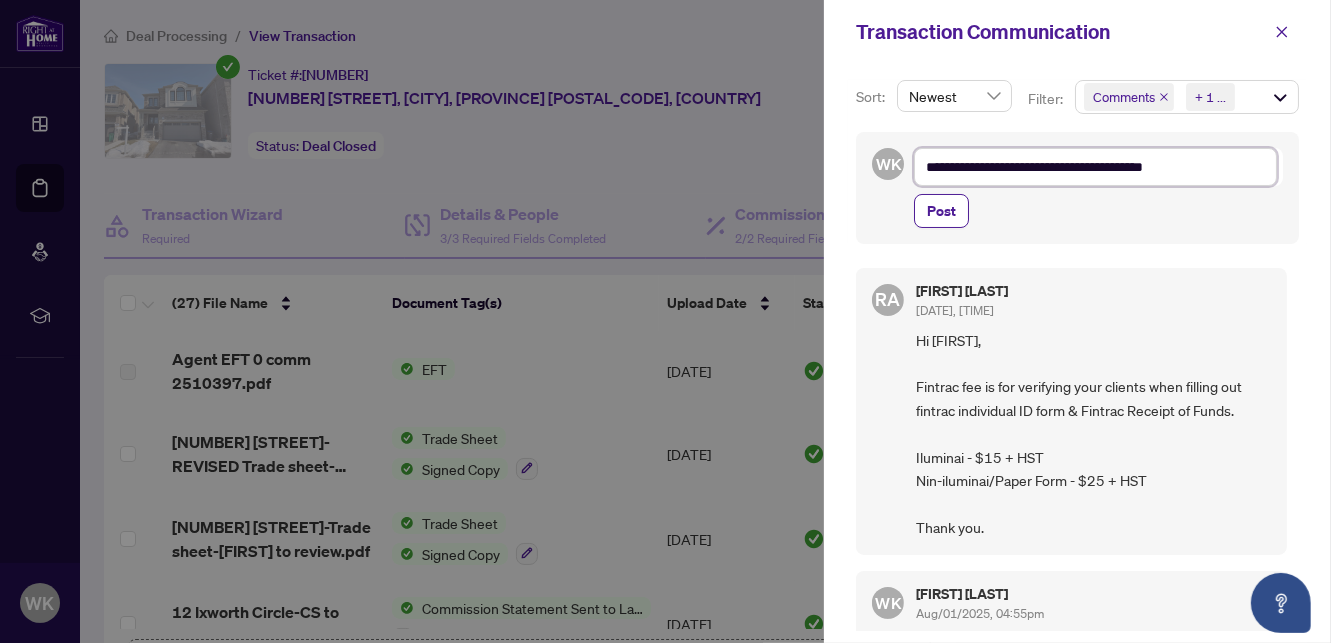 type on "**********" 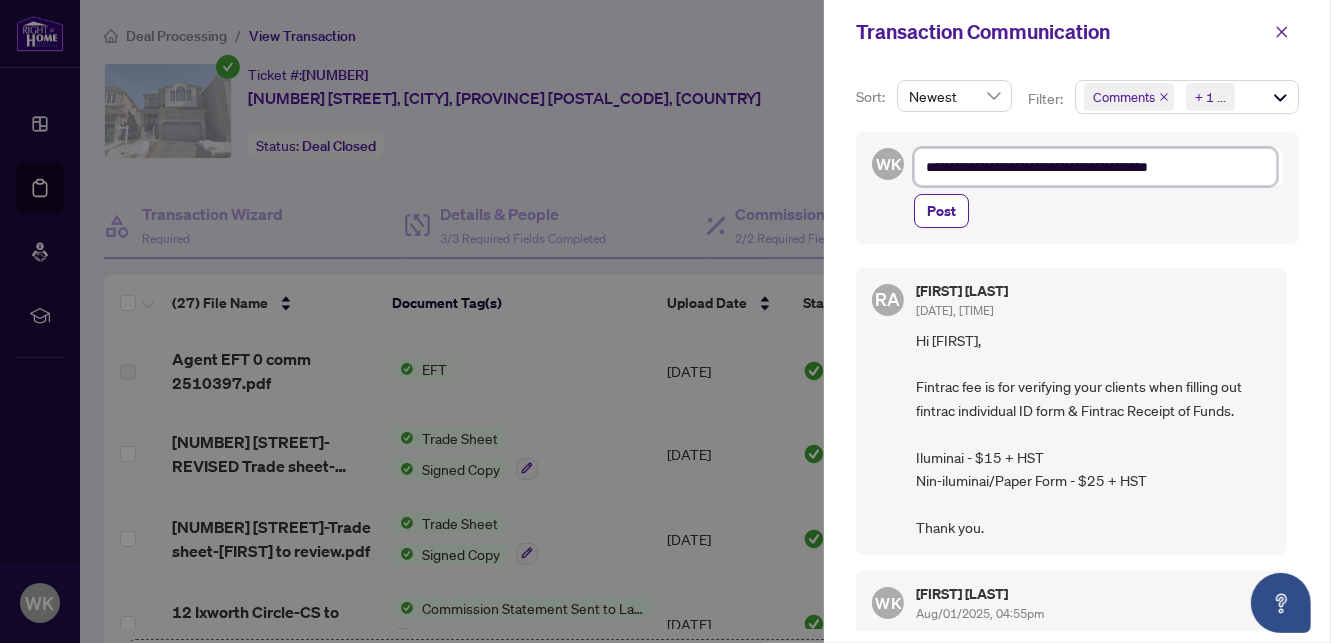 type on "**********" 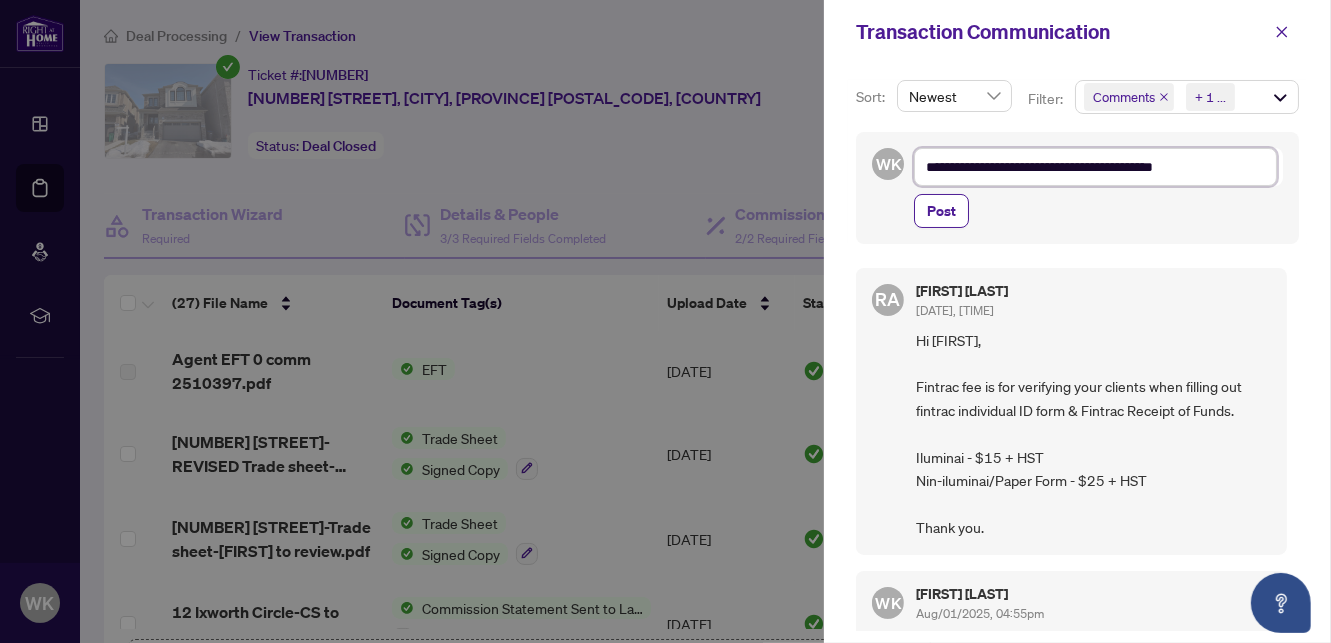type on "**********" 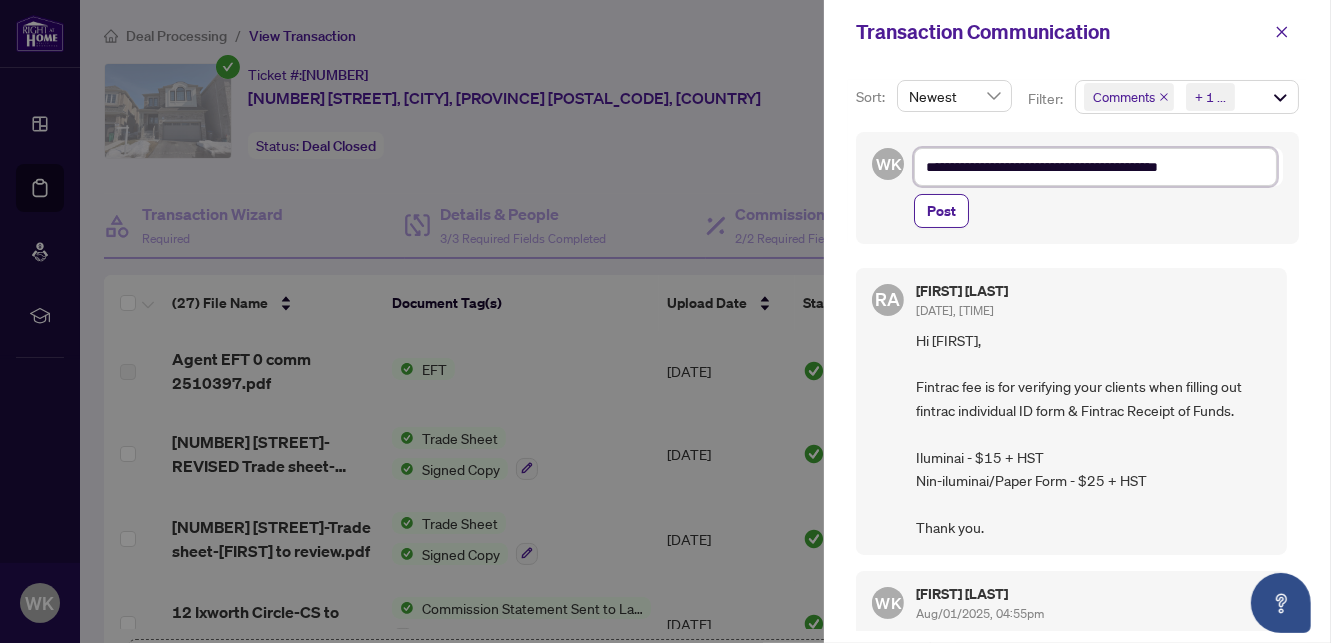 type on "**********" 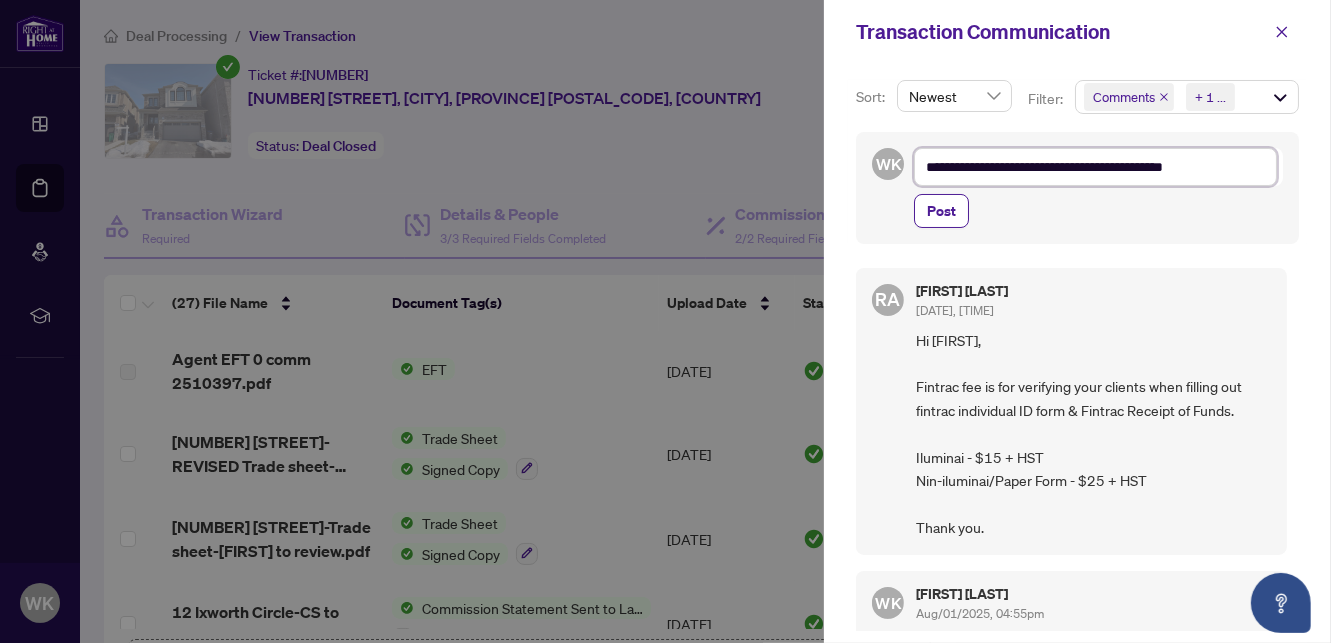 type on "**********" 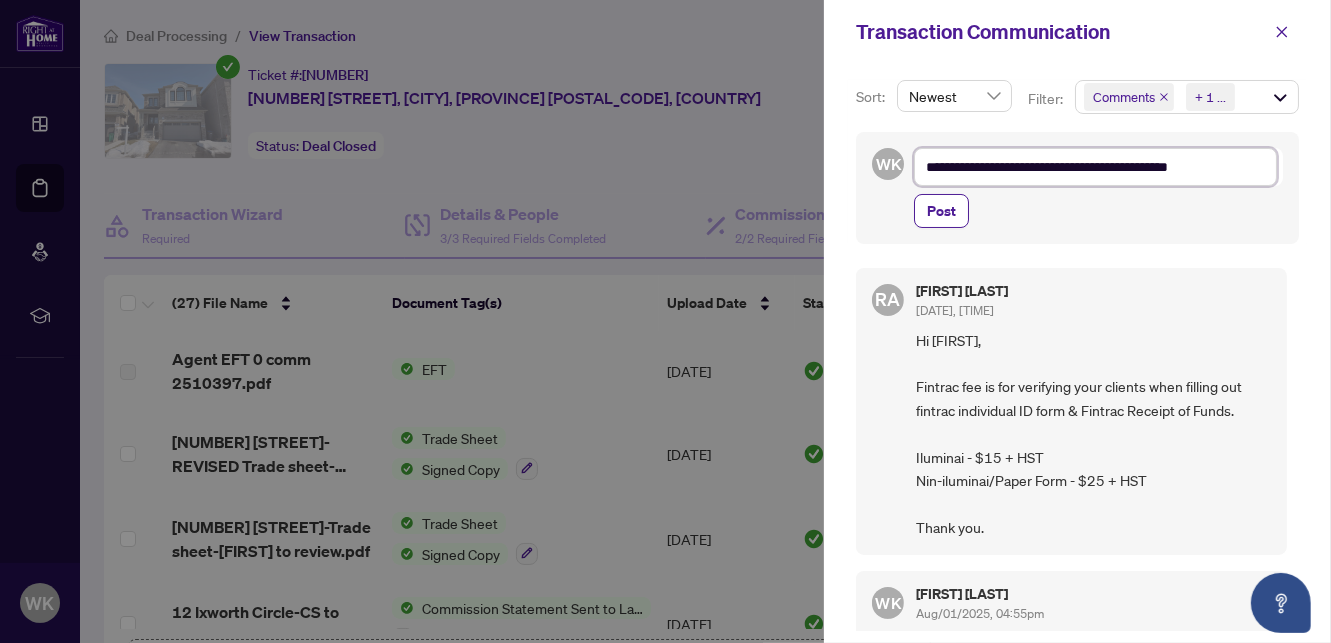 type on "**********" 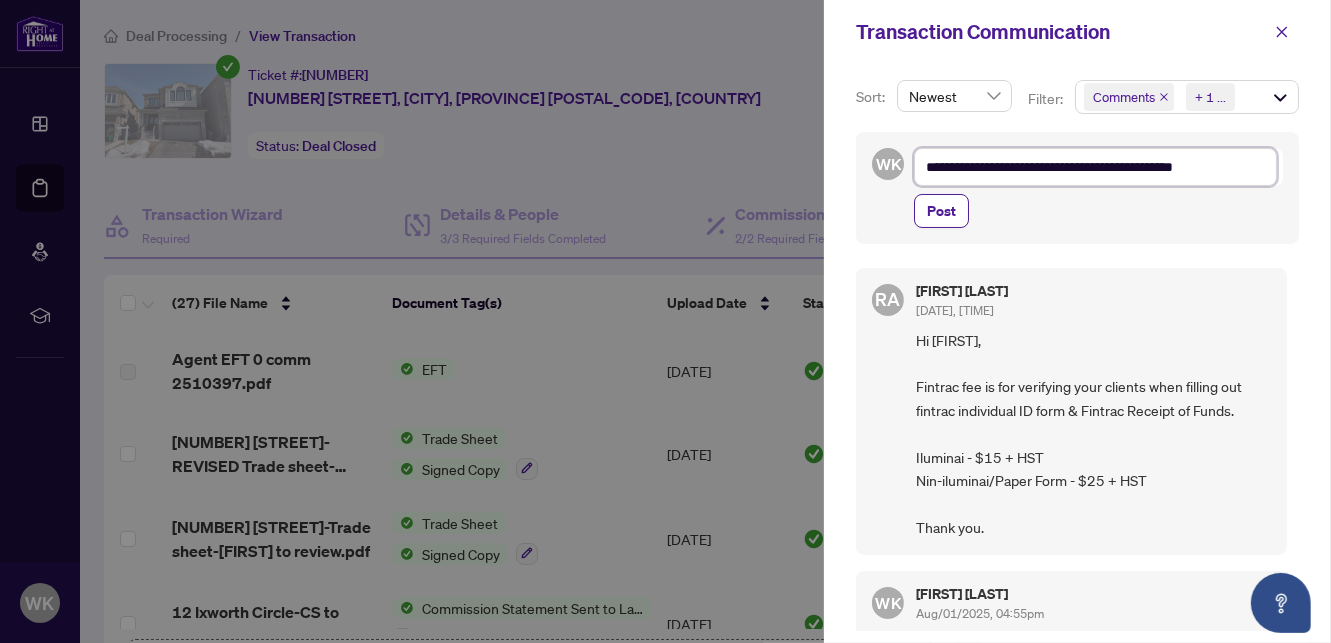 type on "**********" 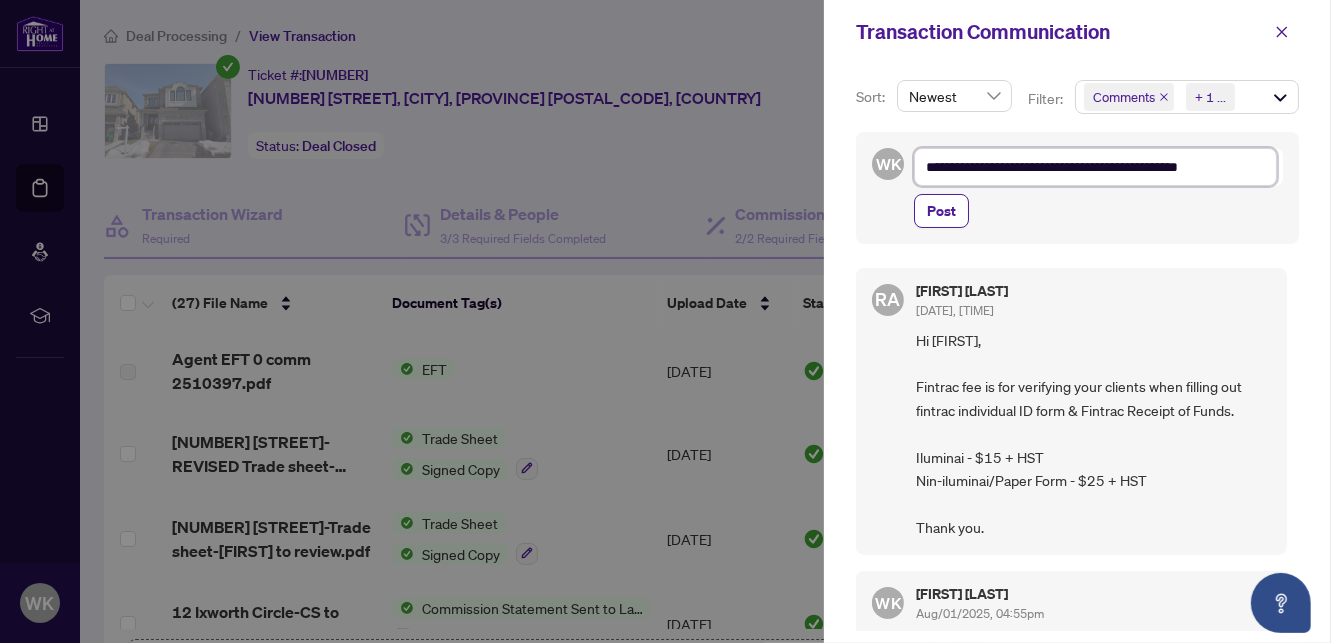 type on "**********" 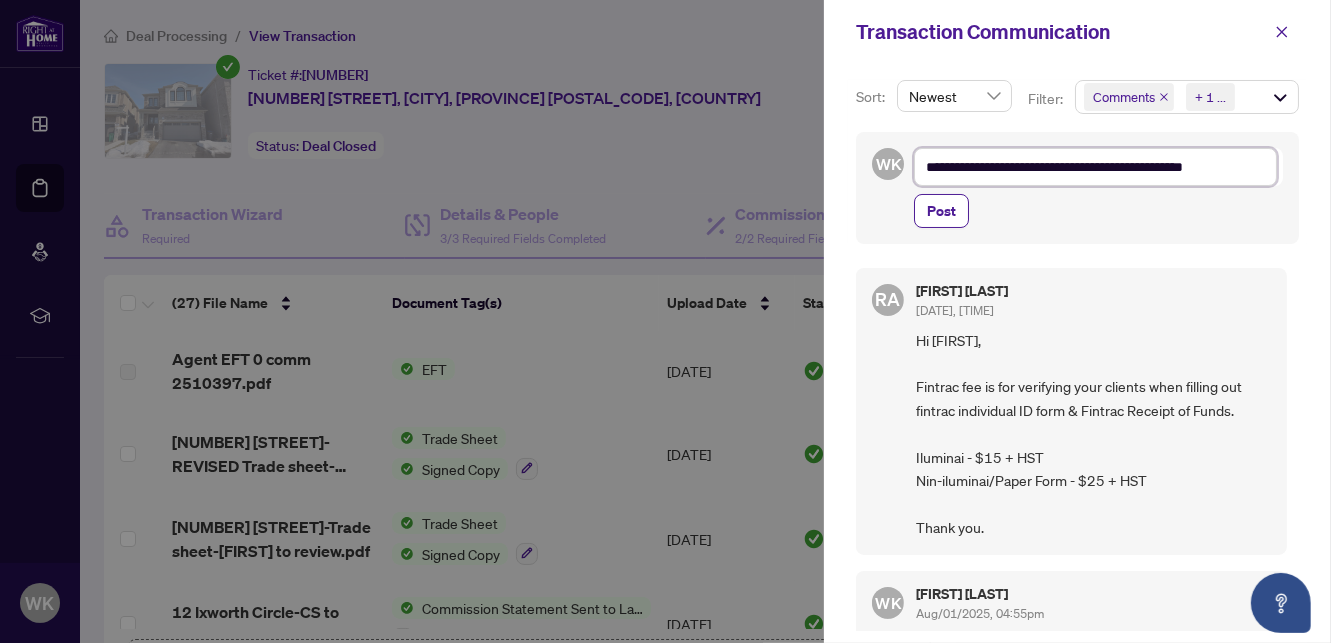 type on "**********" 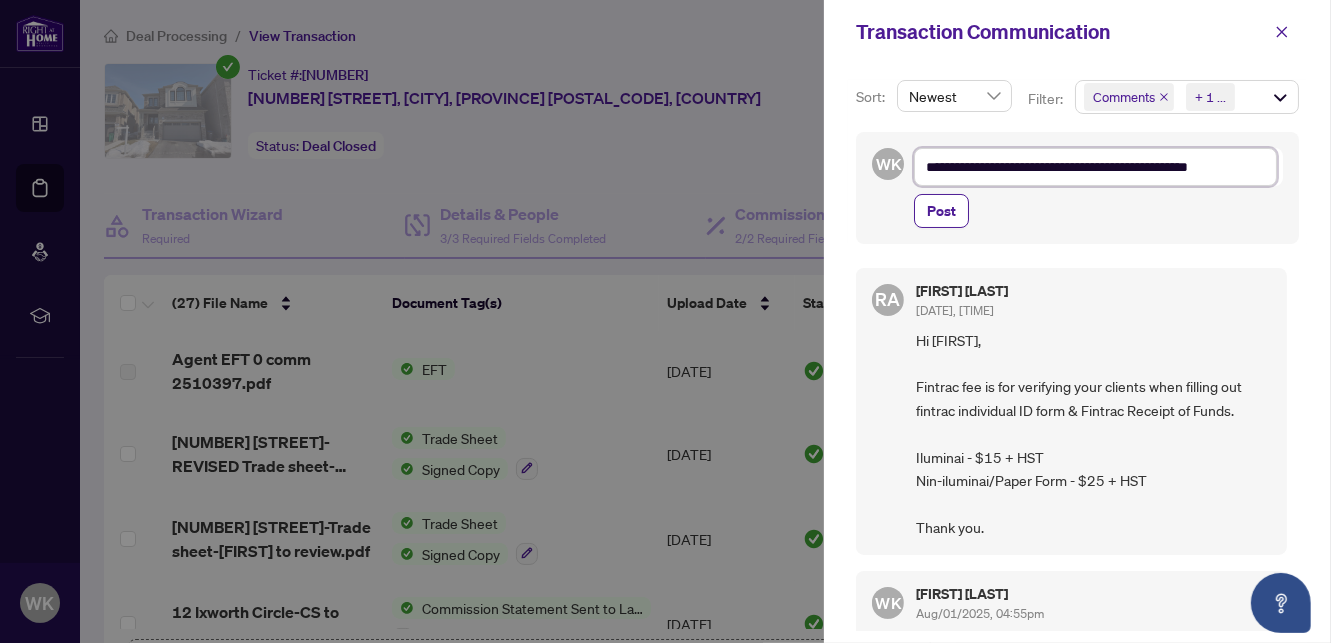 type on "**********" 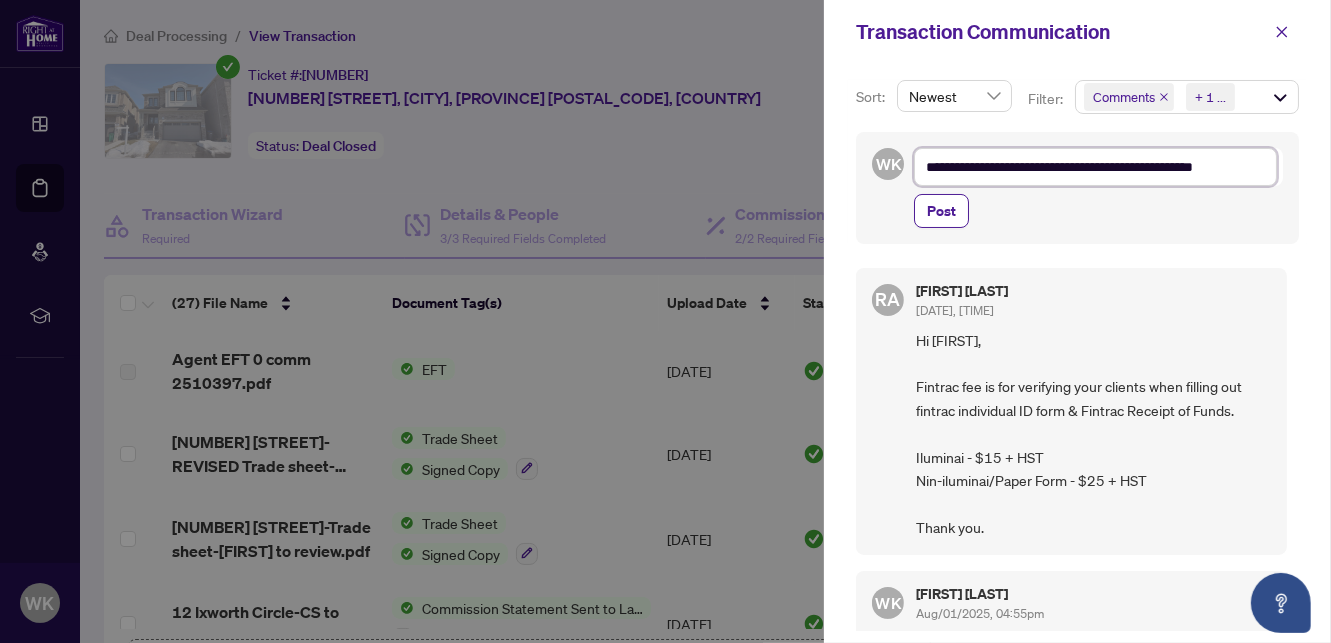type on "**********" 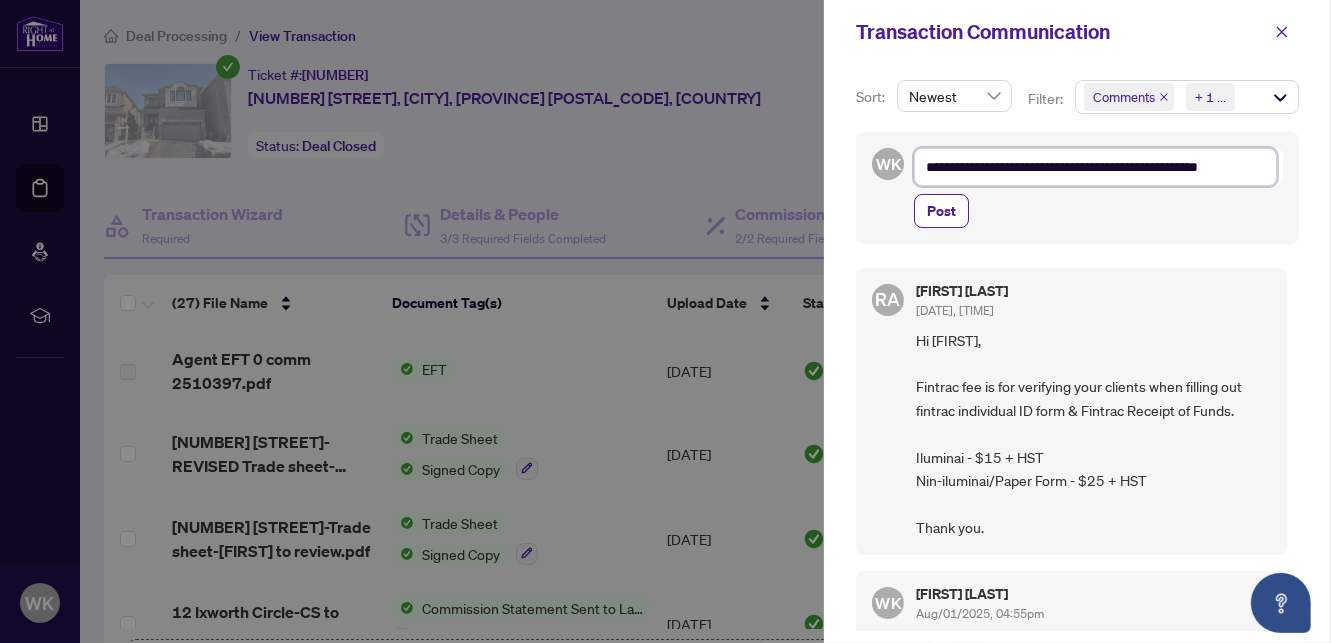 type on "**********" 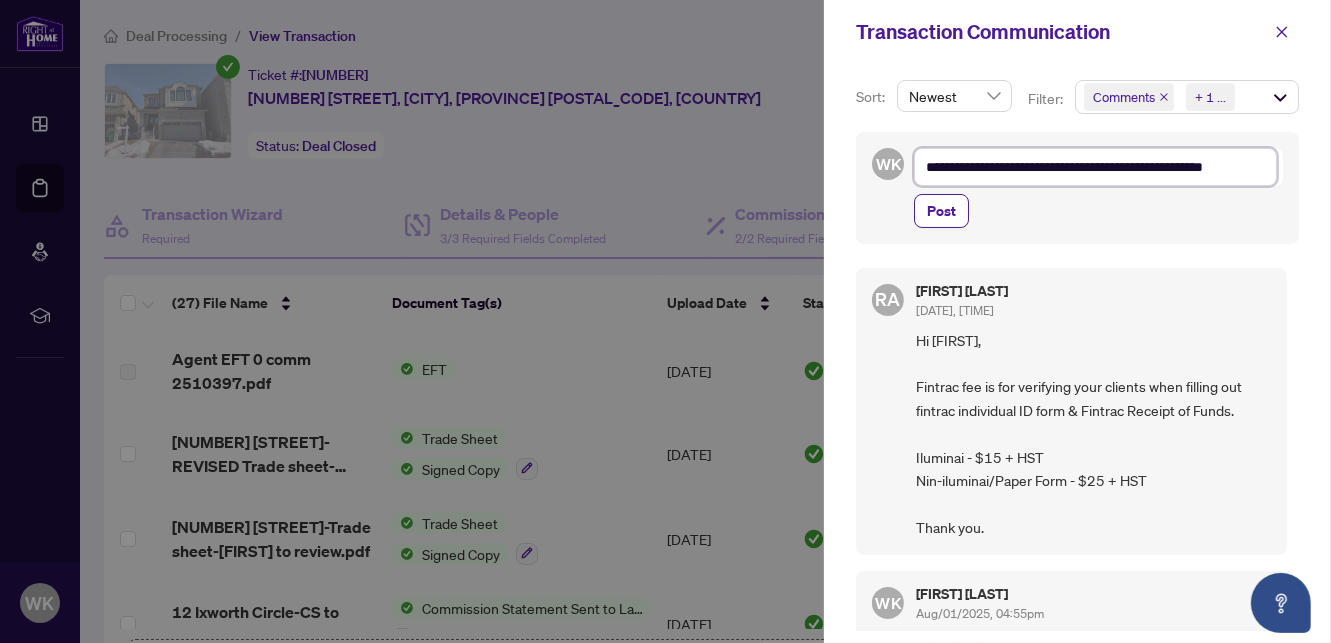 type on "**********" 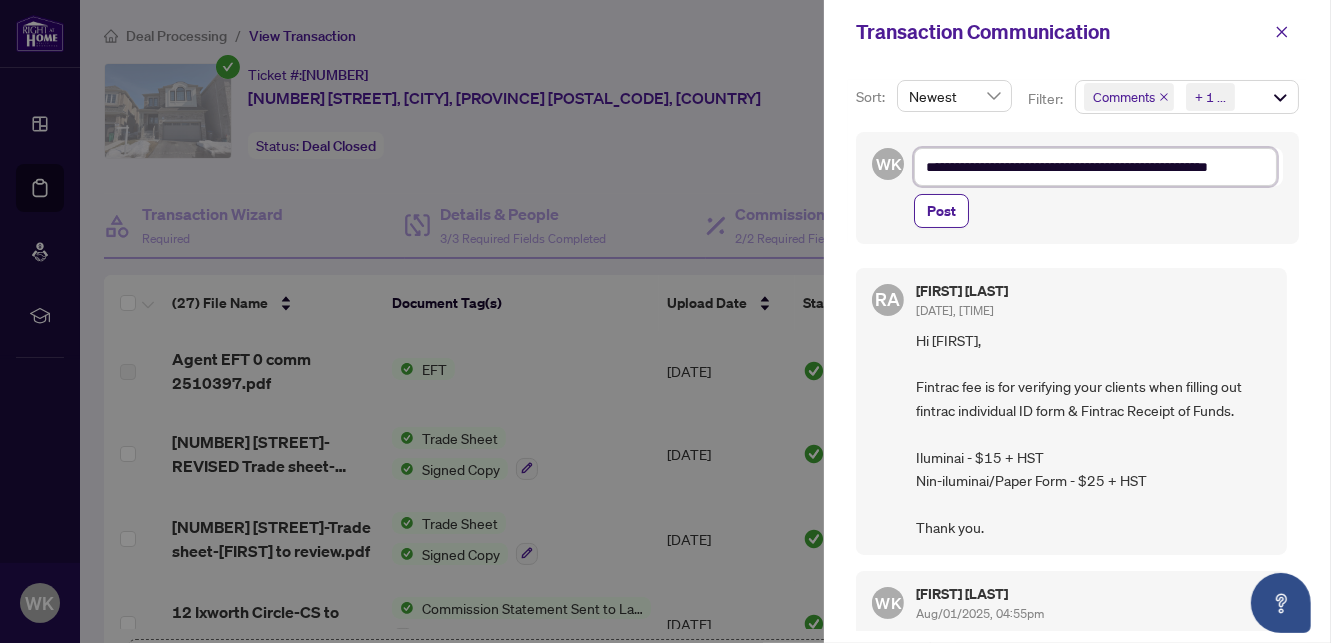 type on "**********" 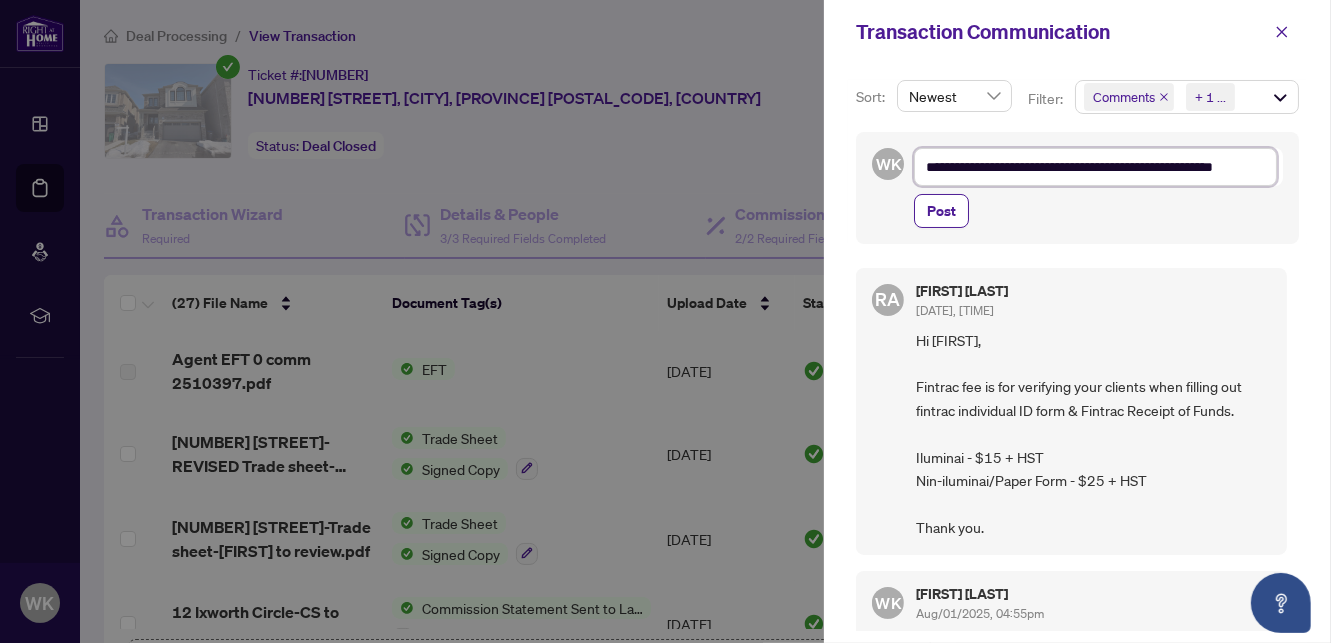 type on "**********" 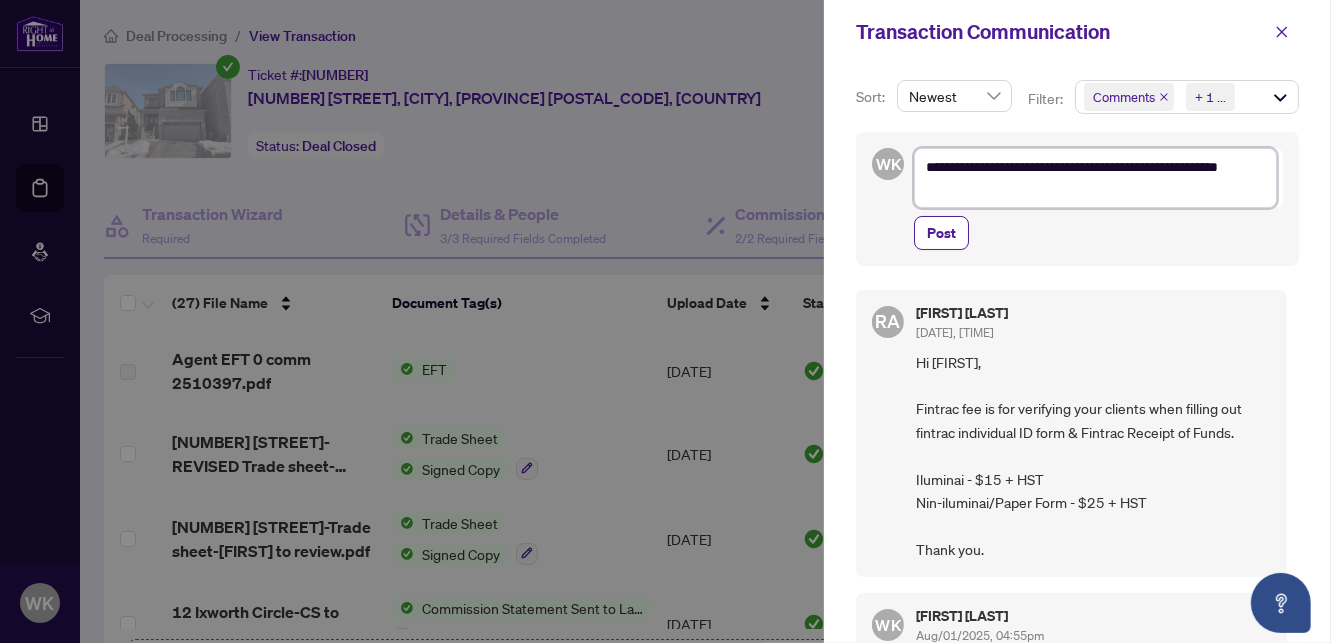 type on "**********" 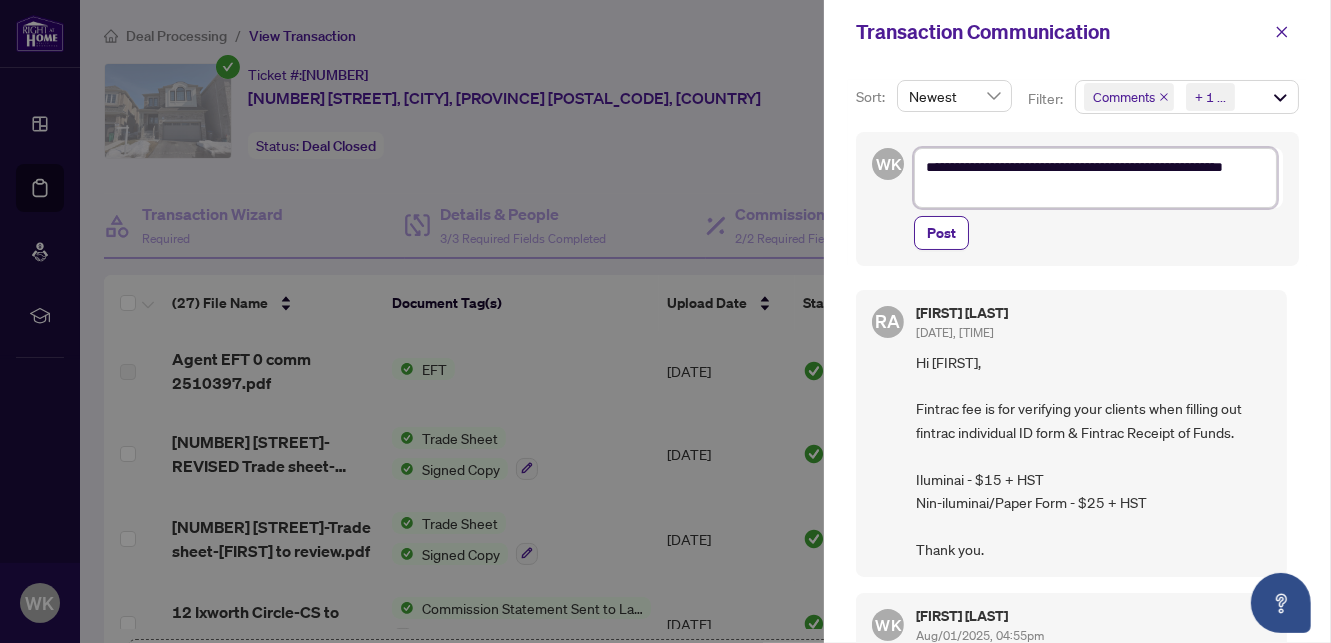 type on "**********" 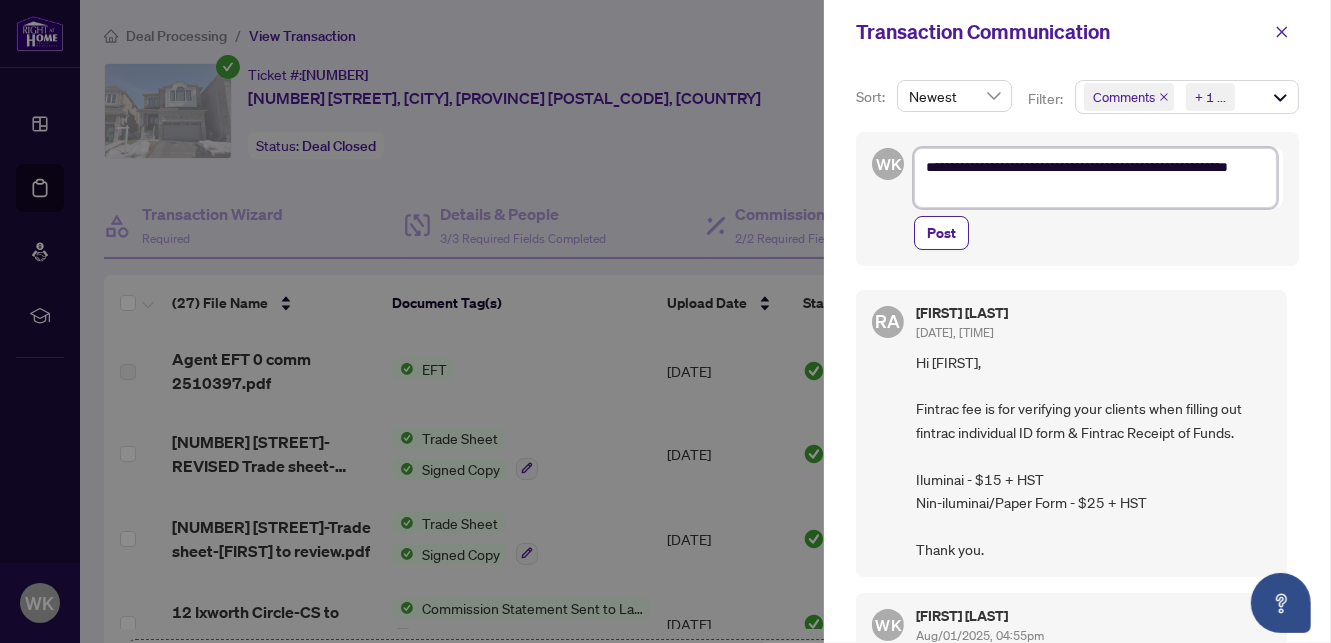type on "**********" 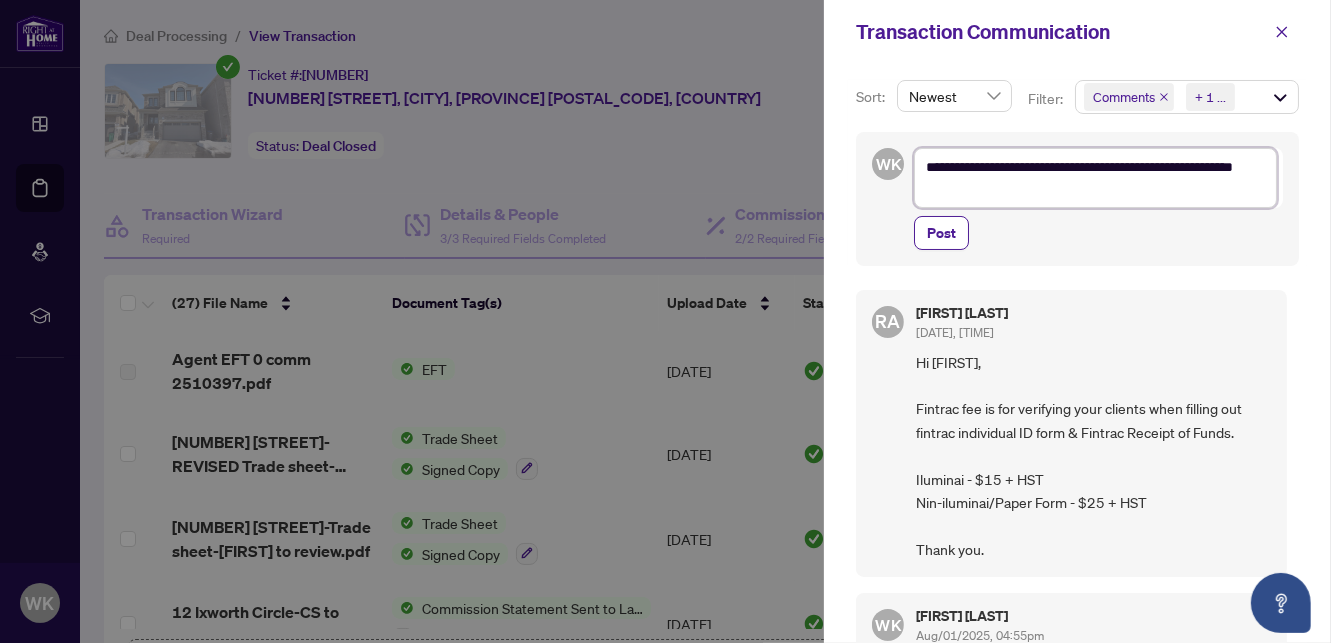 type on "**********" 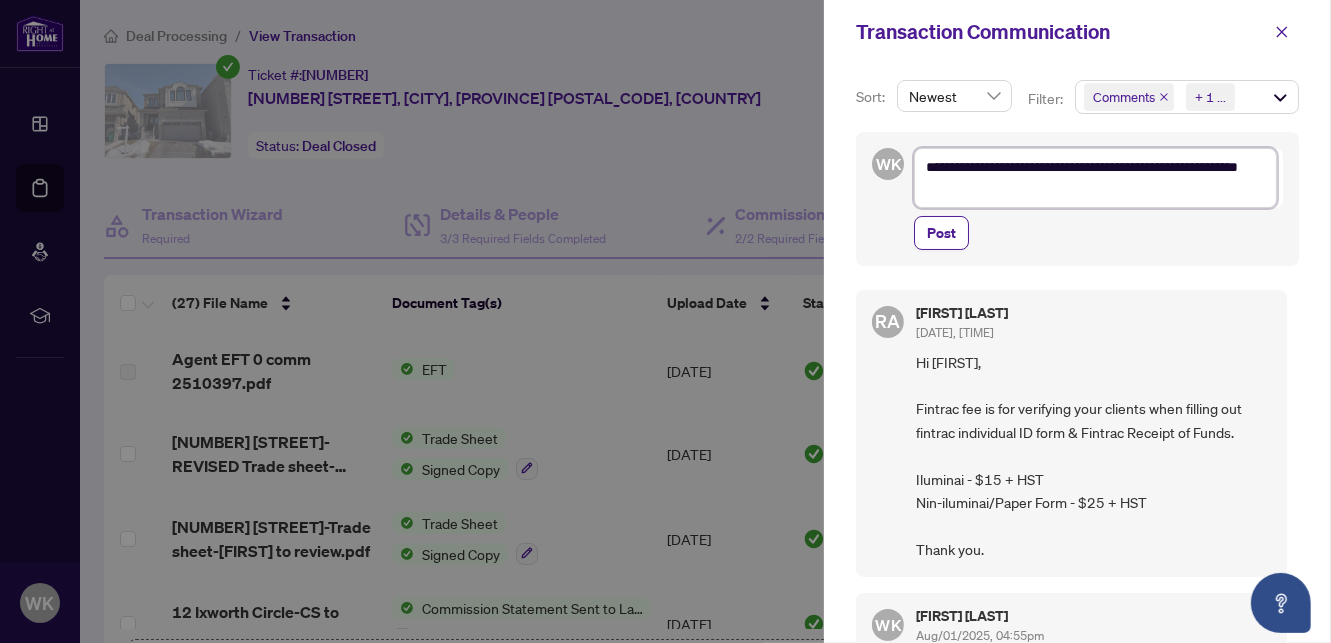 type on "**********" 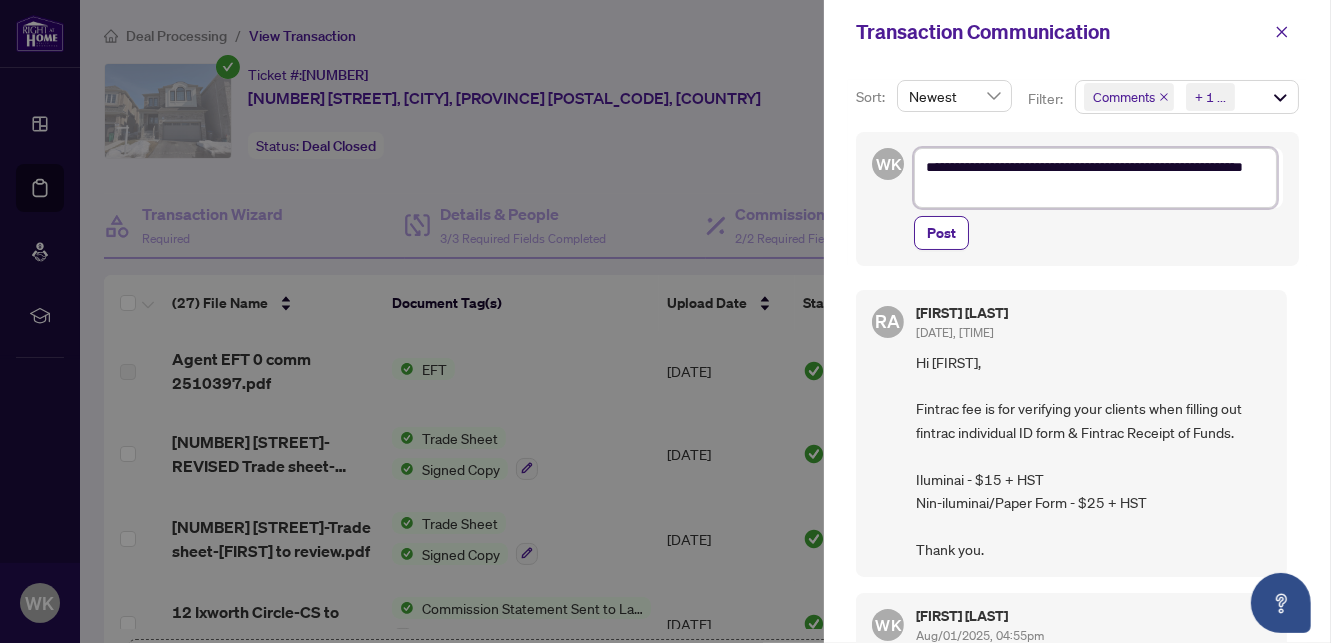 type on "**********" 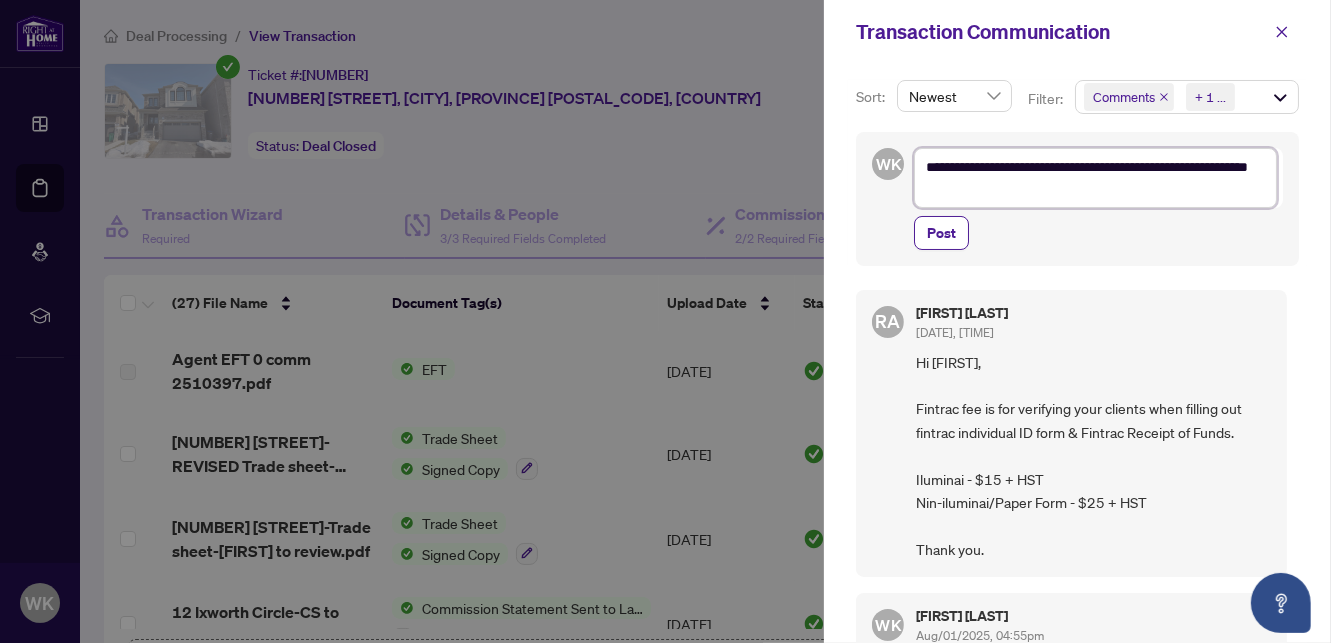 type on "**********" 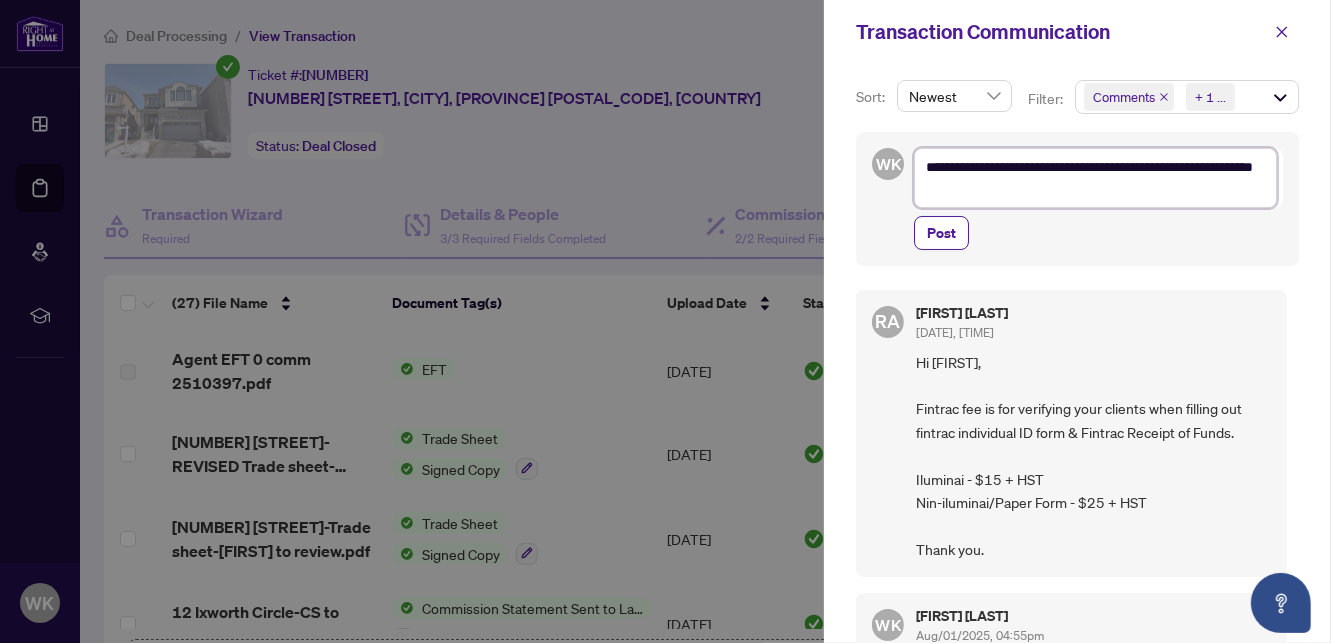 type on "**********" 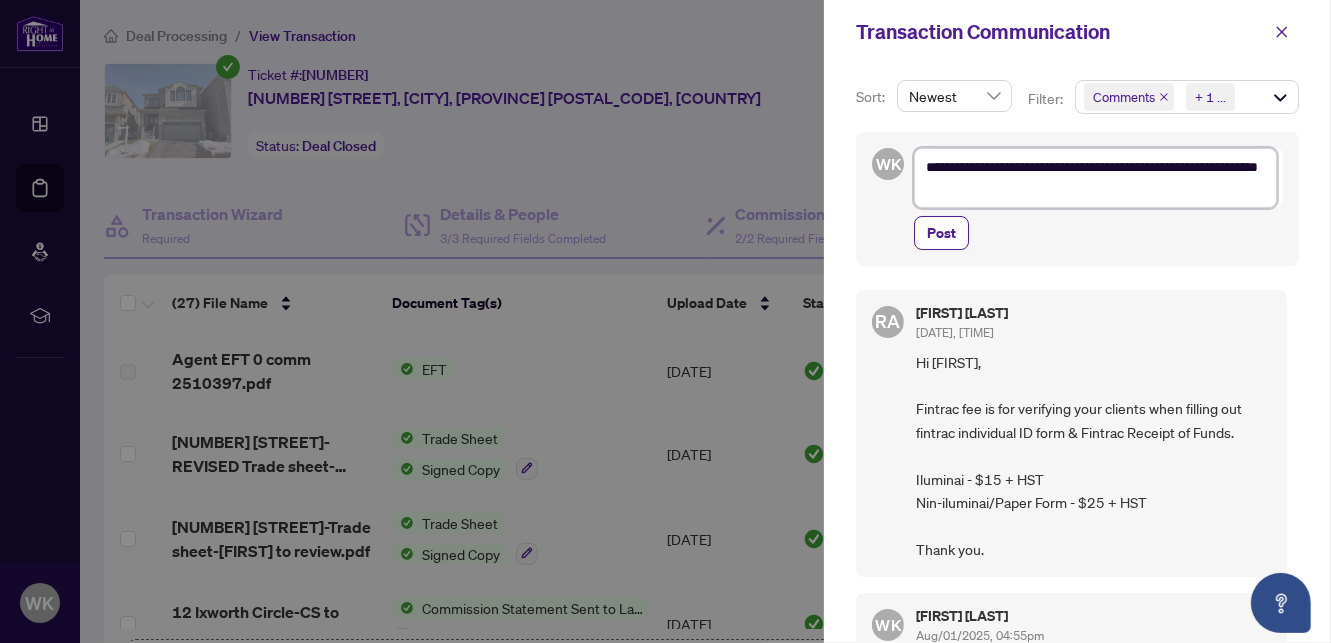 type on "**********" 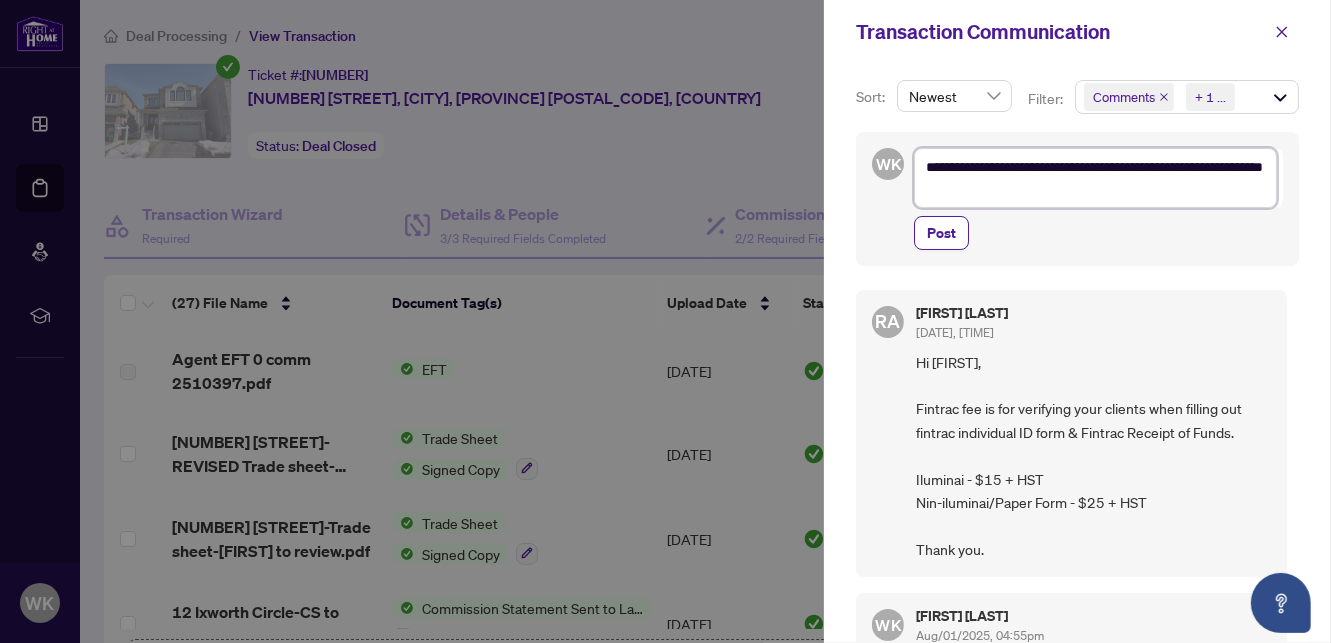 type on "**********" 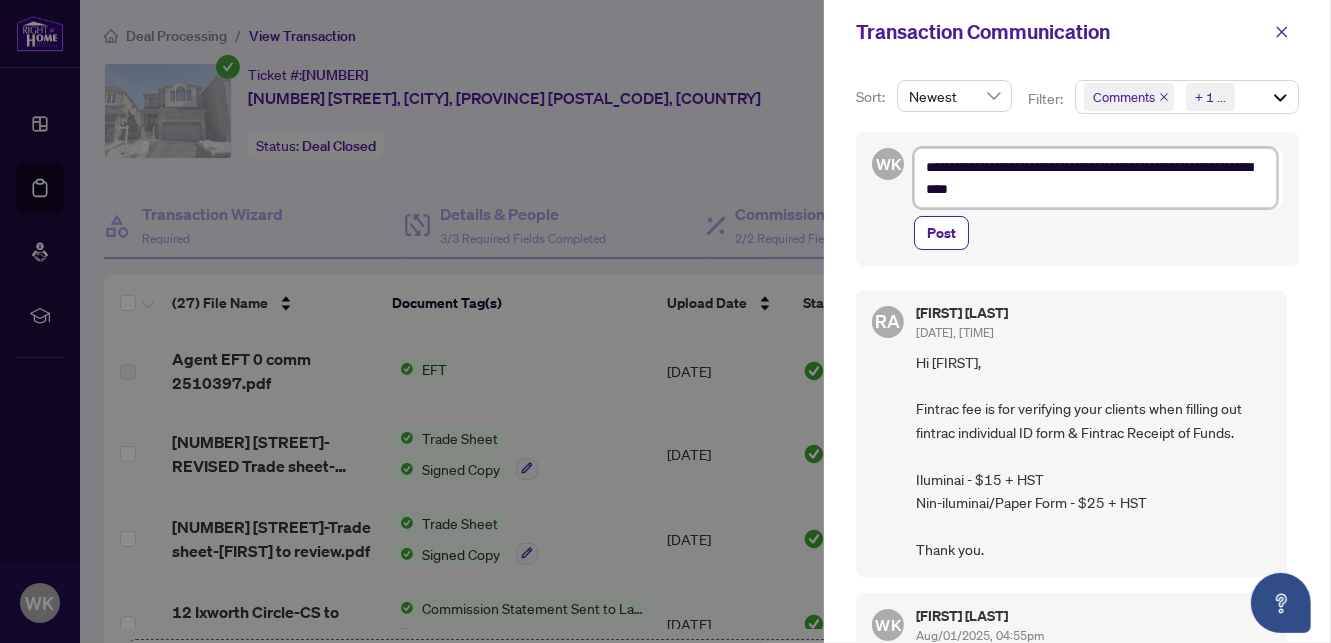 type on "**********" 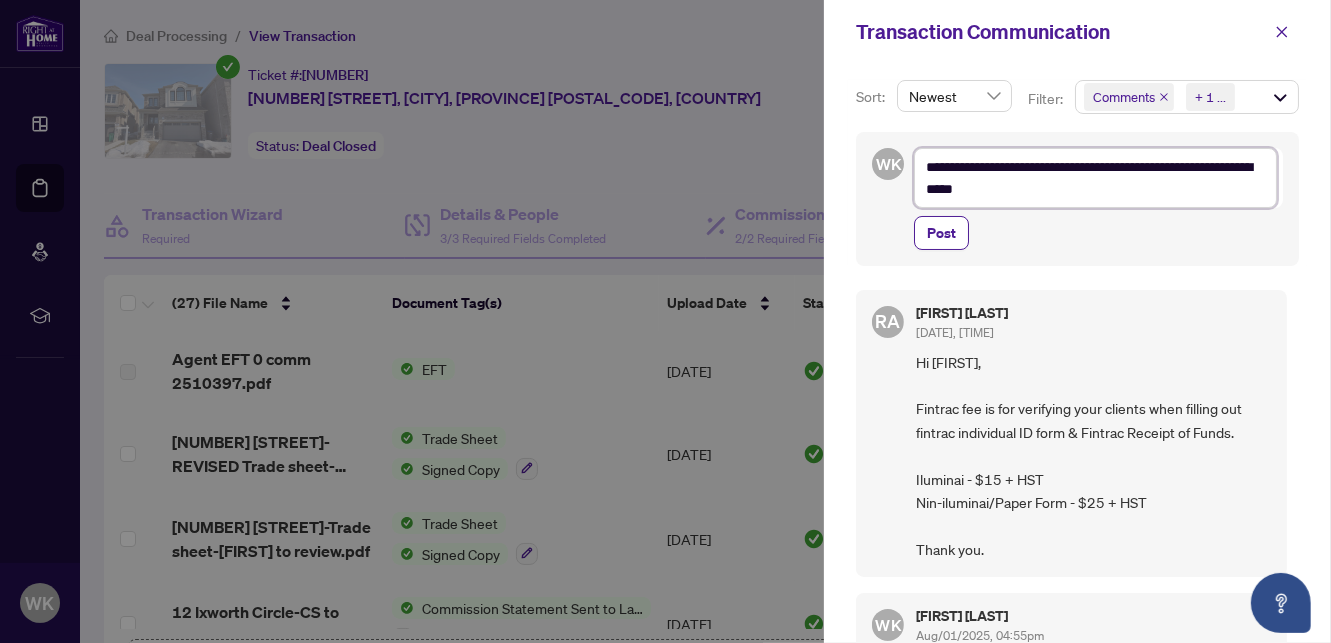 type on "**********" 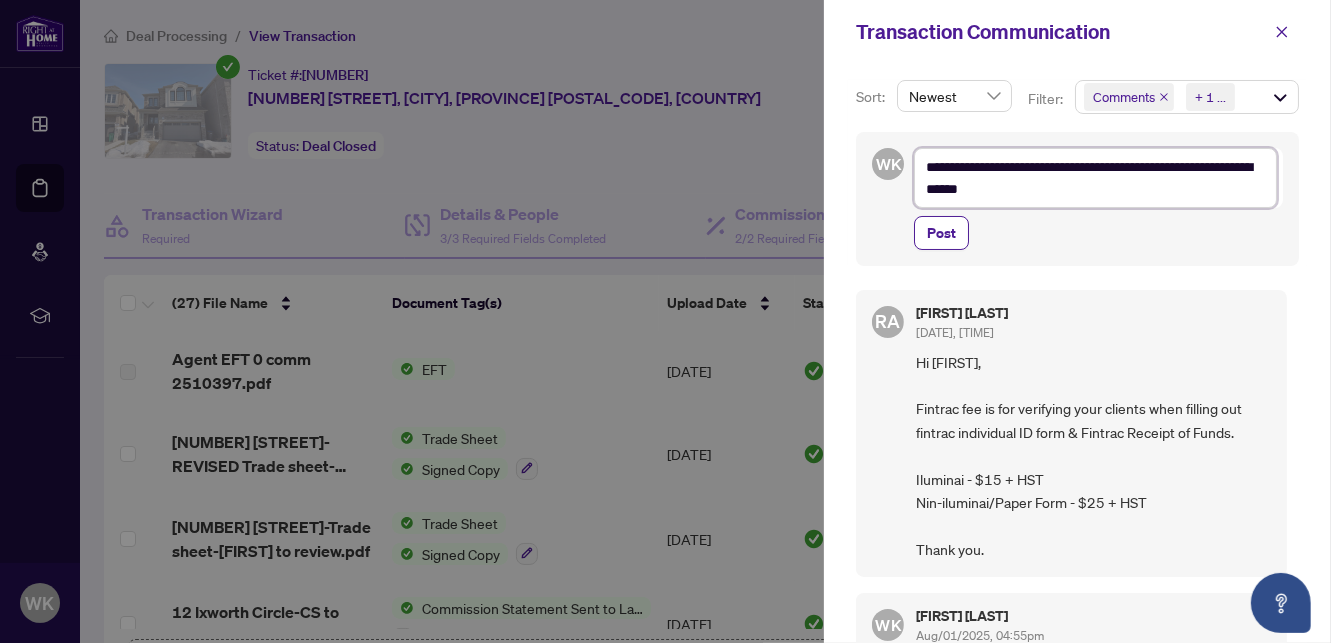 type on "**********" 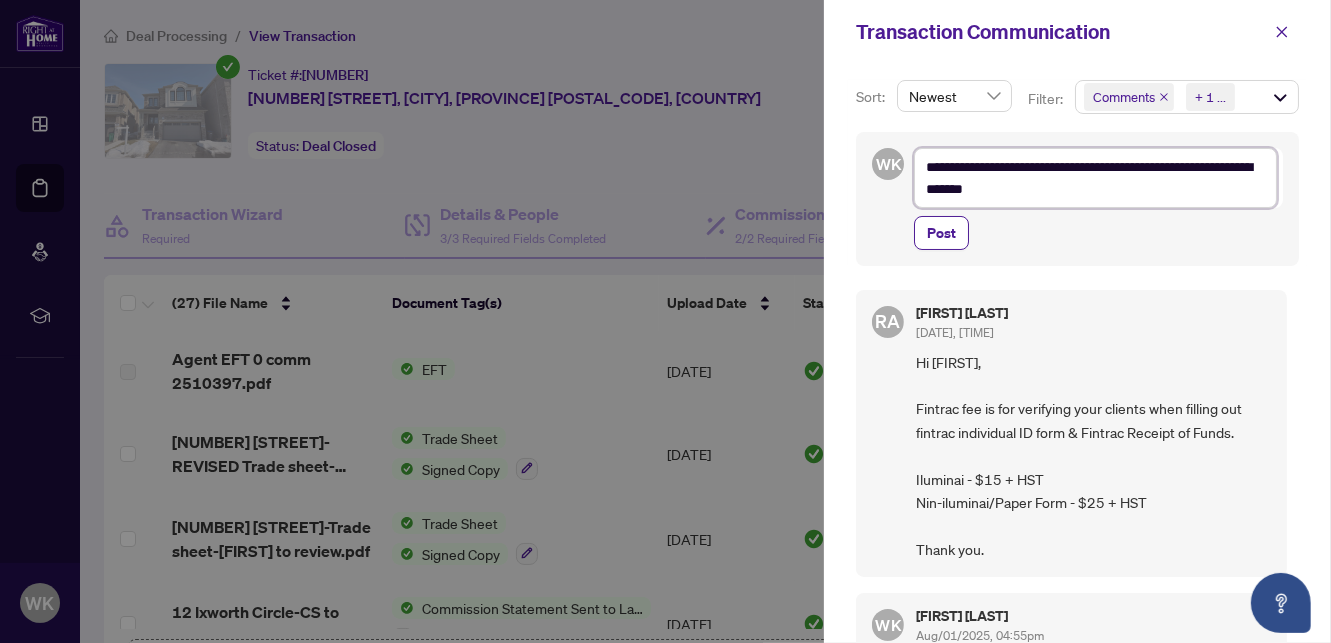 type on "**********" 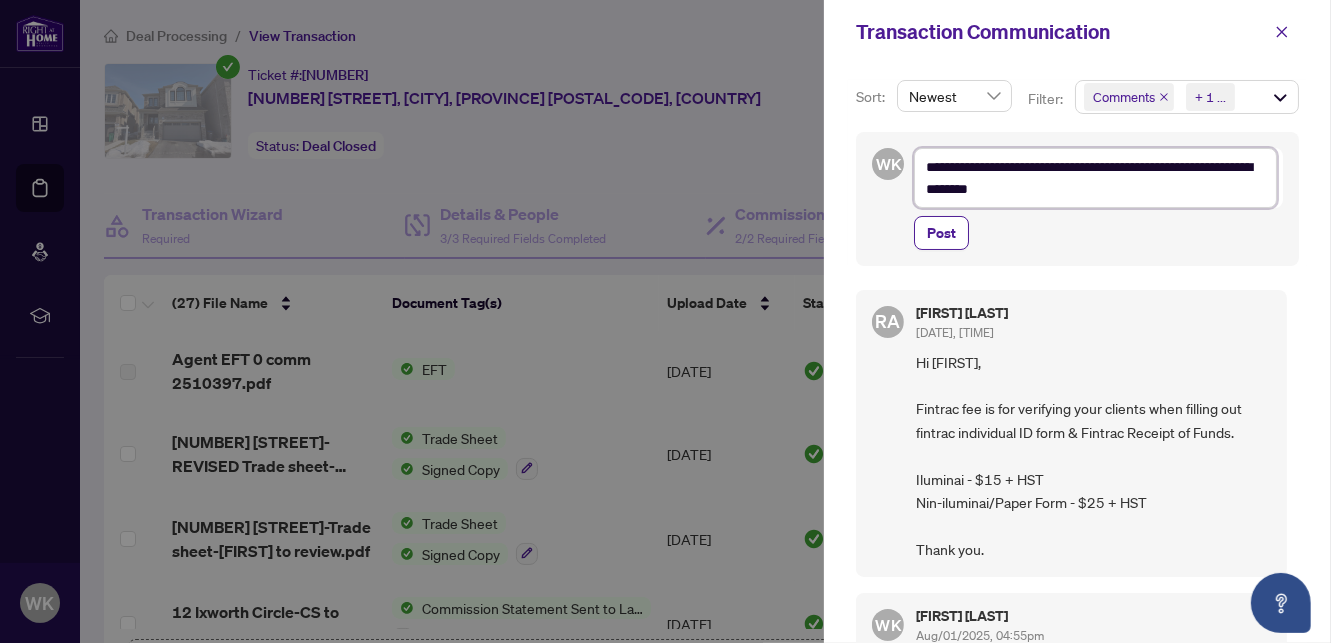 type on "**********" 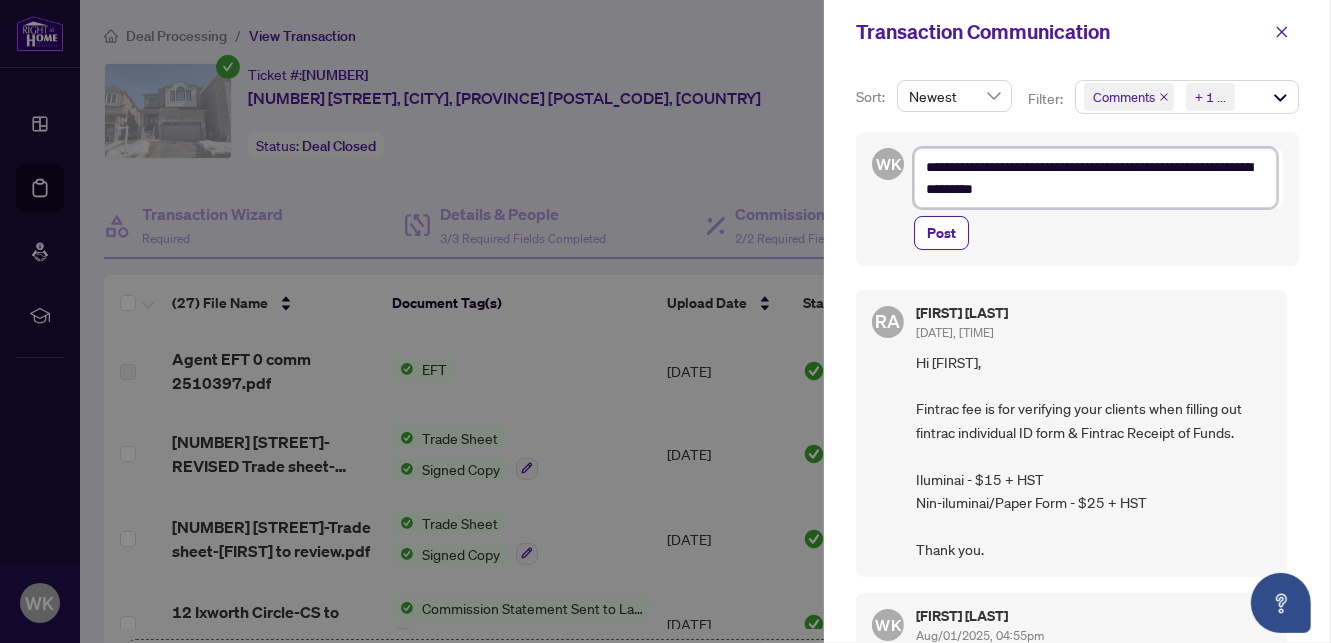 type on "**********" 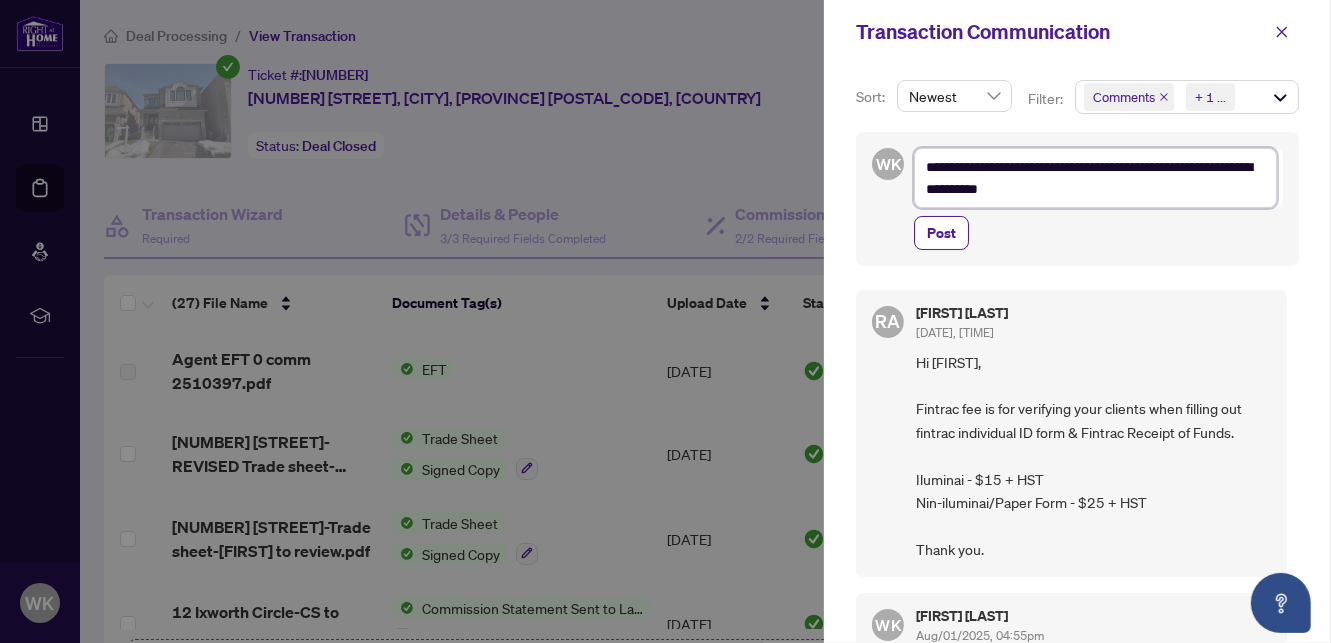 type on "**********" 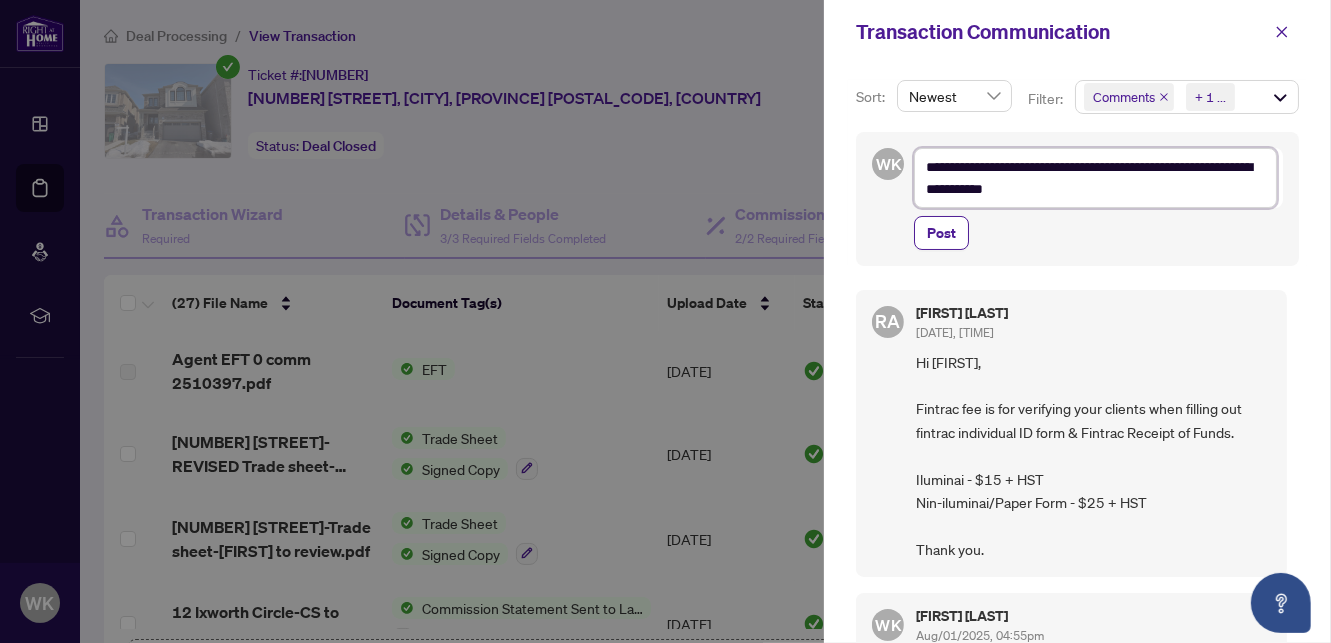 type on "**********" 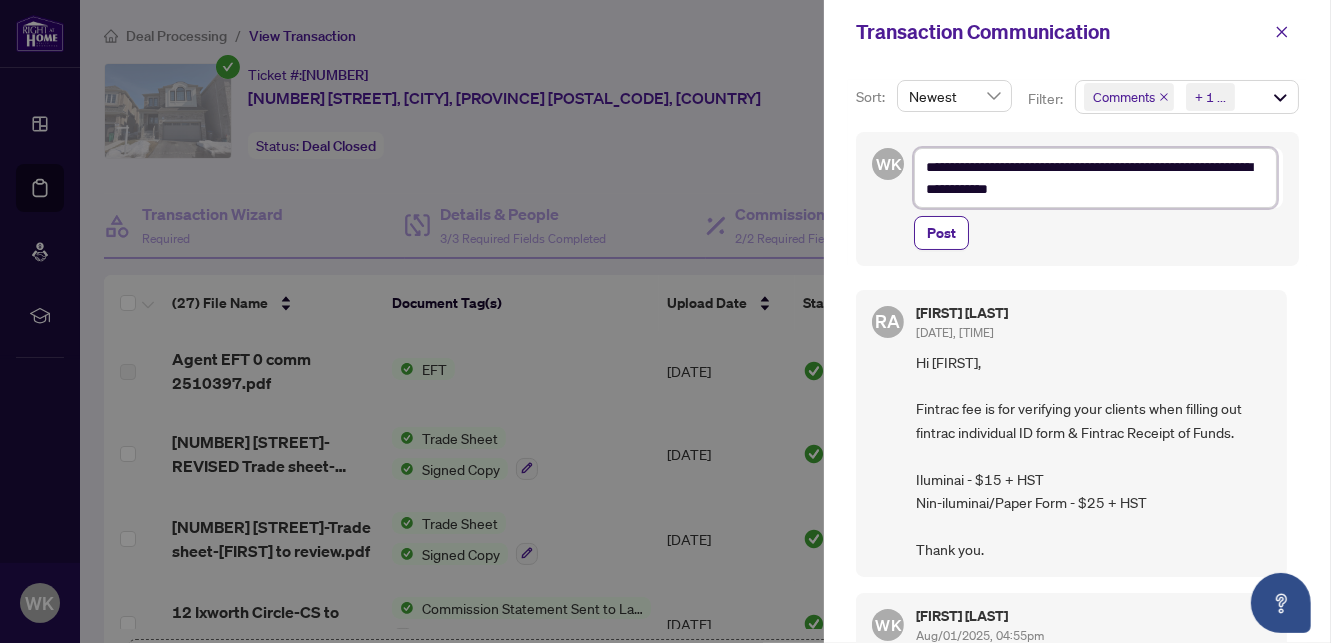 type on "**********" 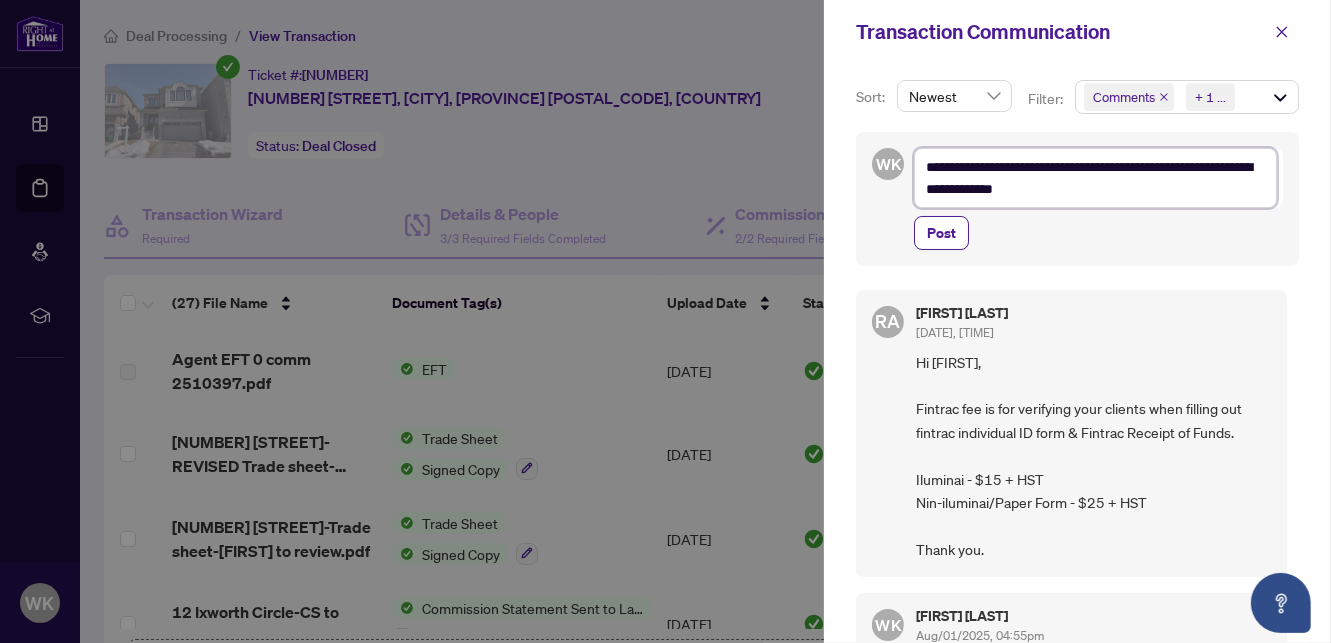 type on "**********" 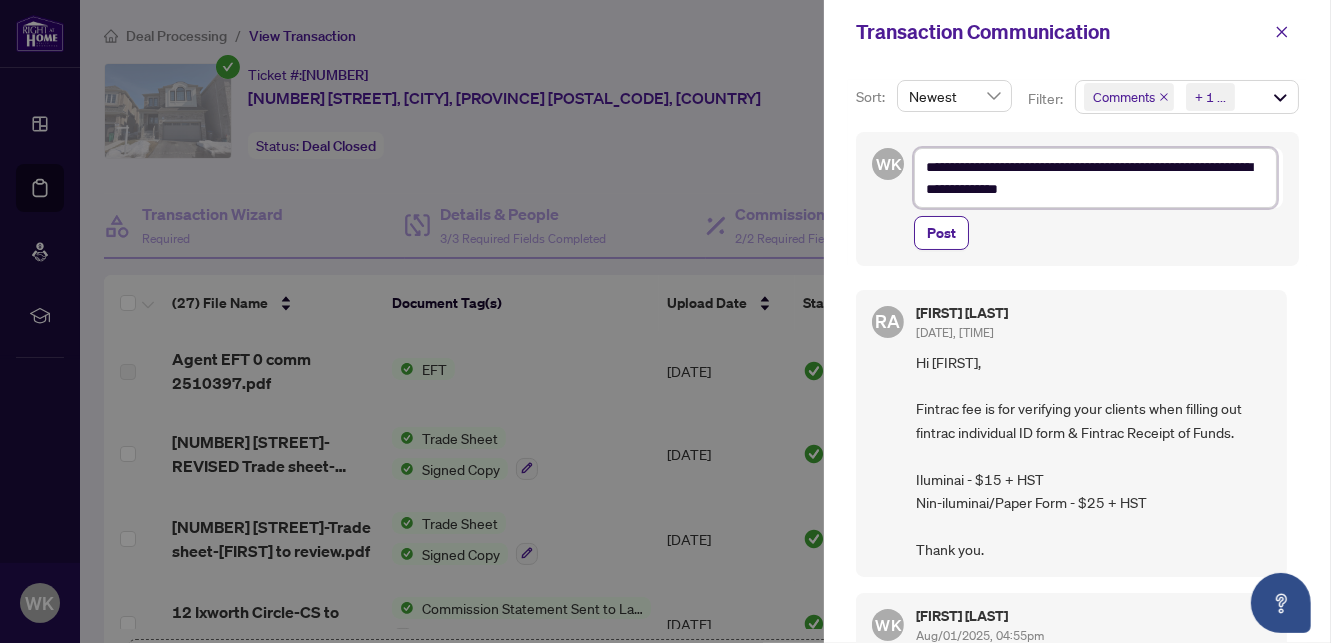 type on "**********" 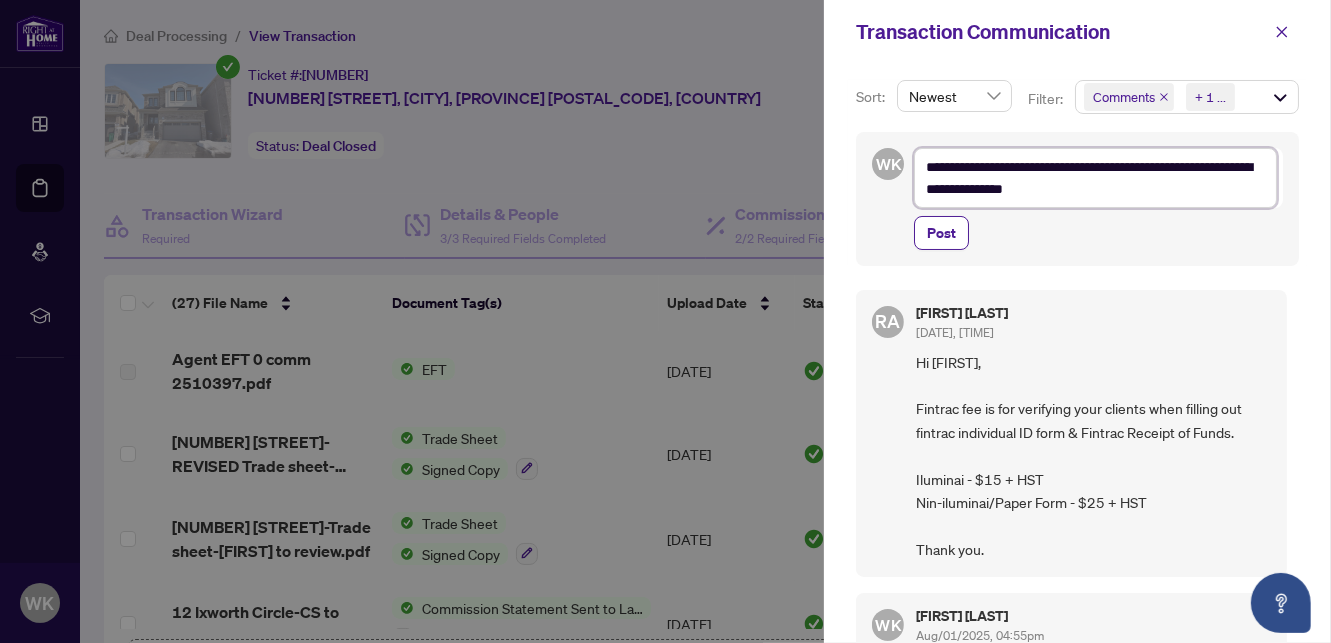 type on "**********" 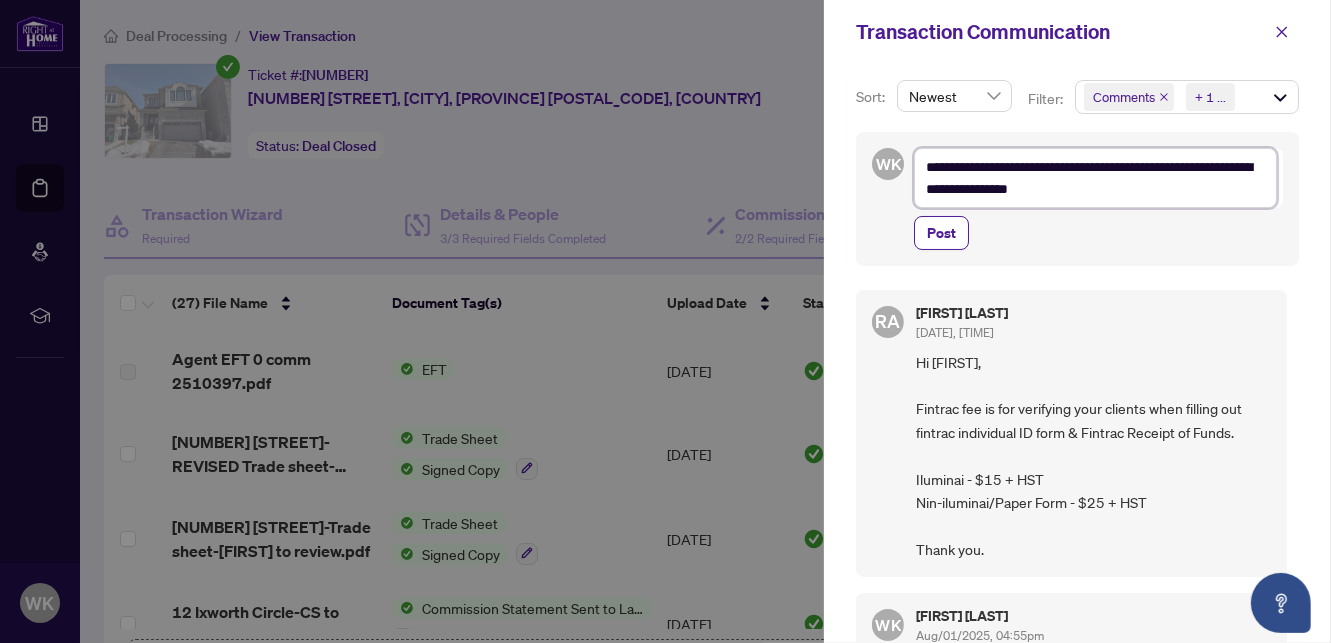 type on "**********" 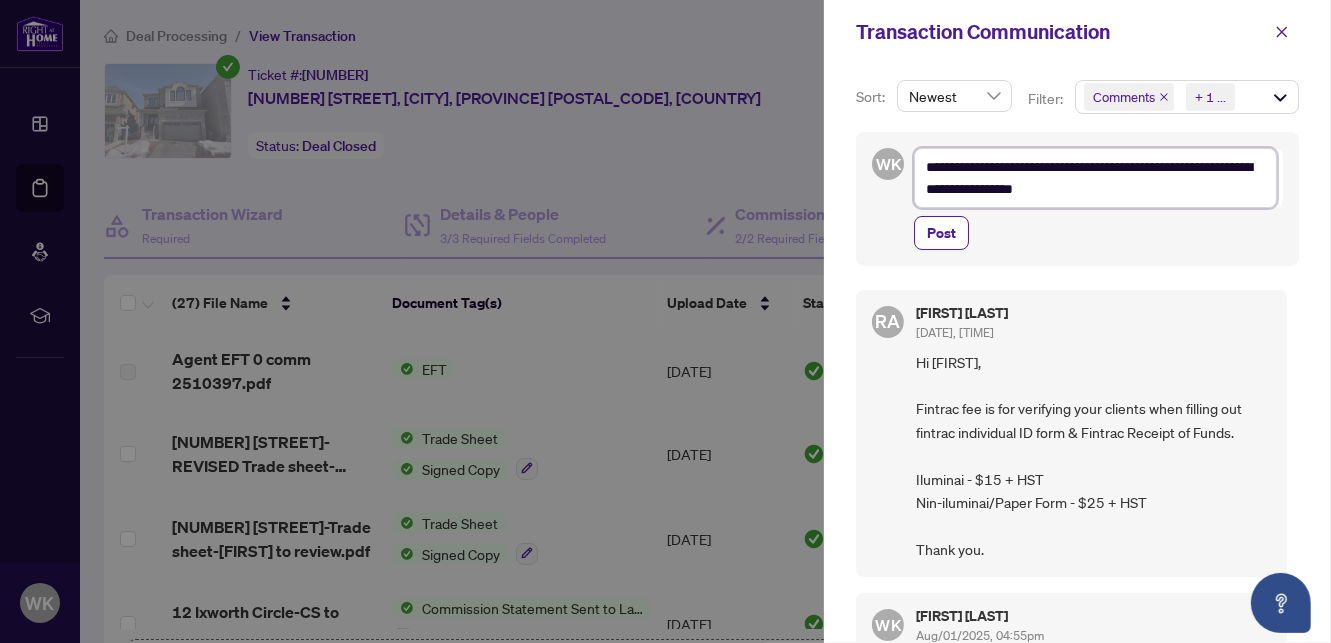 type on "**********" 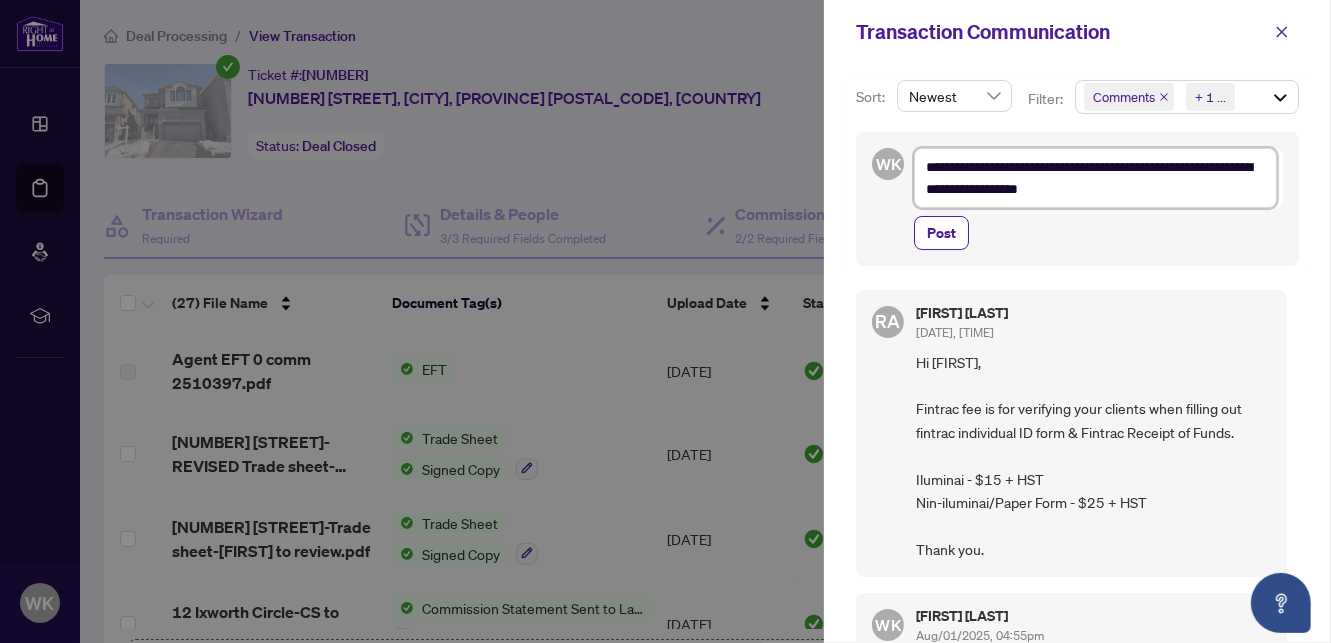 type on "**********" 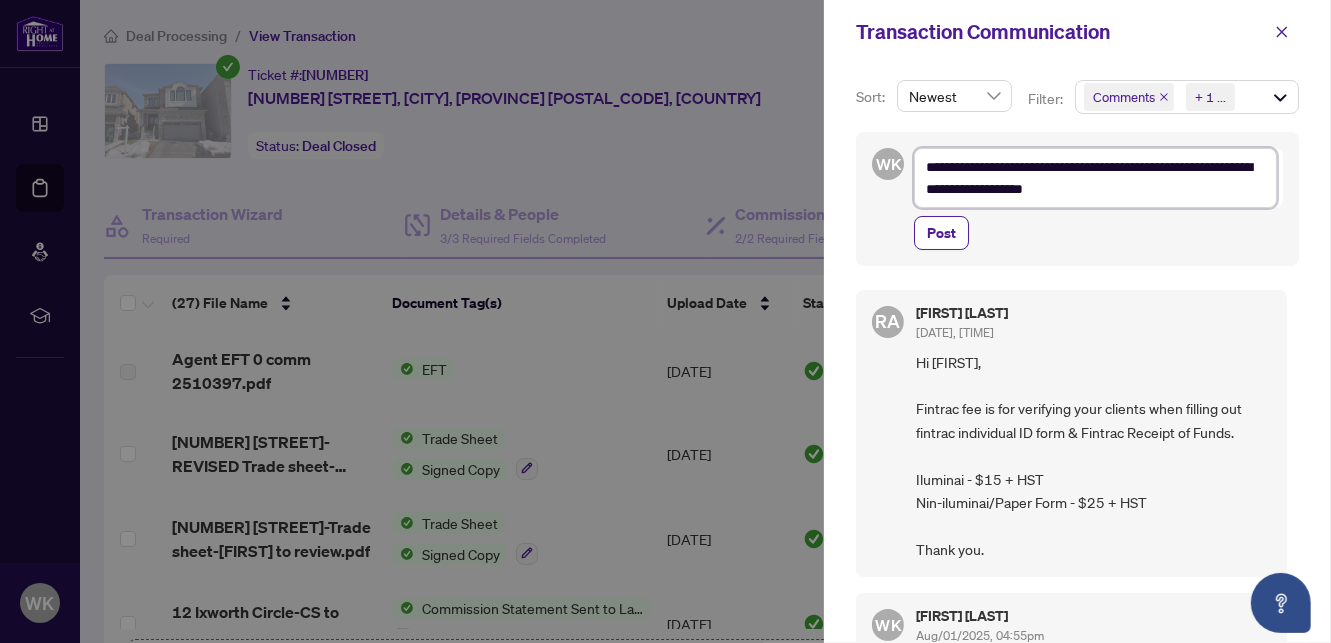 type on "**********" 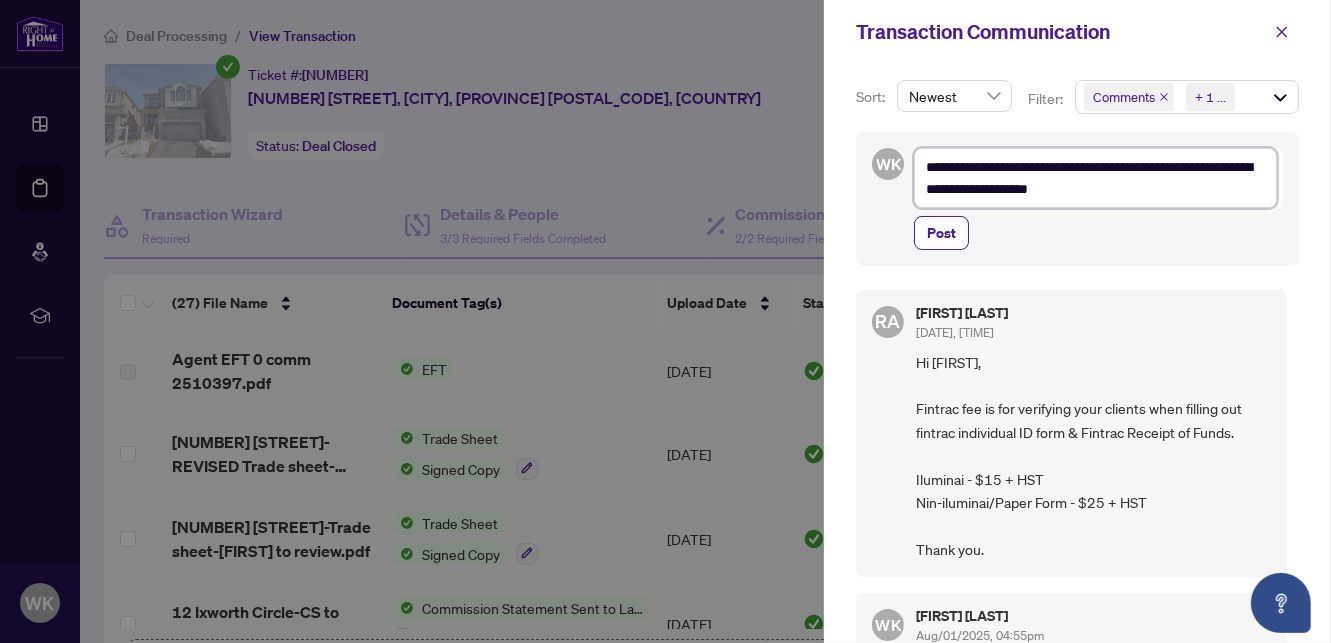 type on "**********" 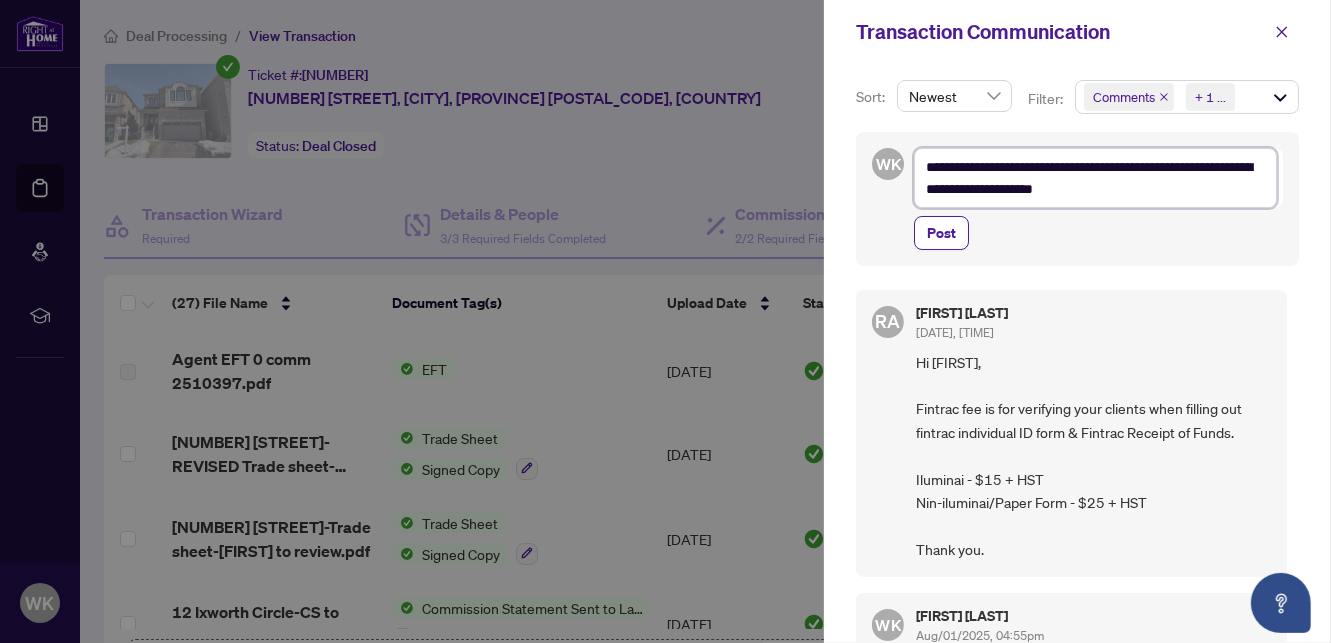 type on "**********" 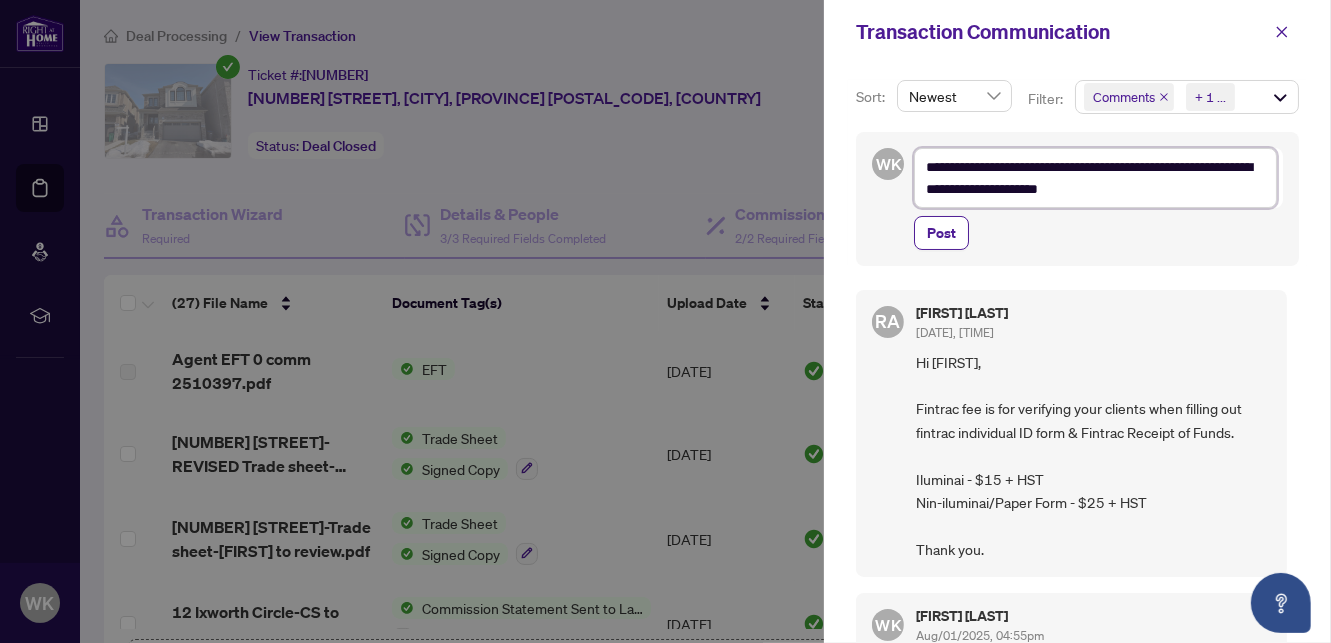 type on "**********" 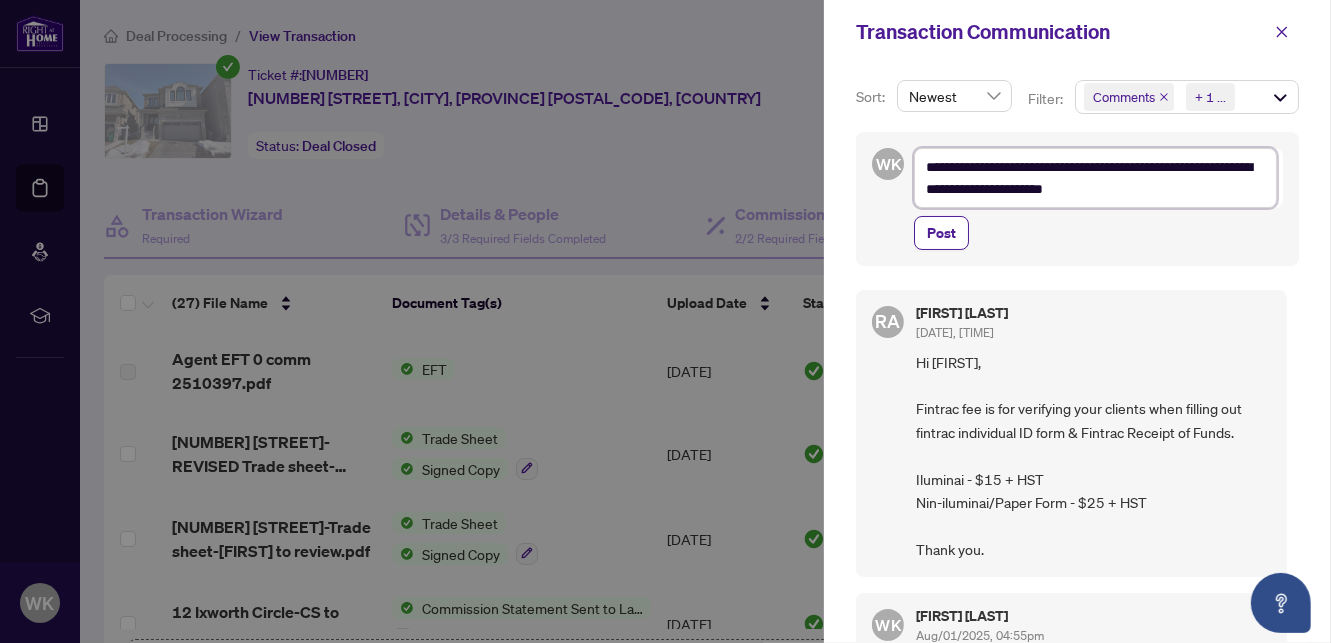 type on "**********" 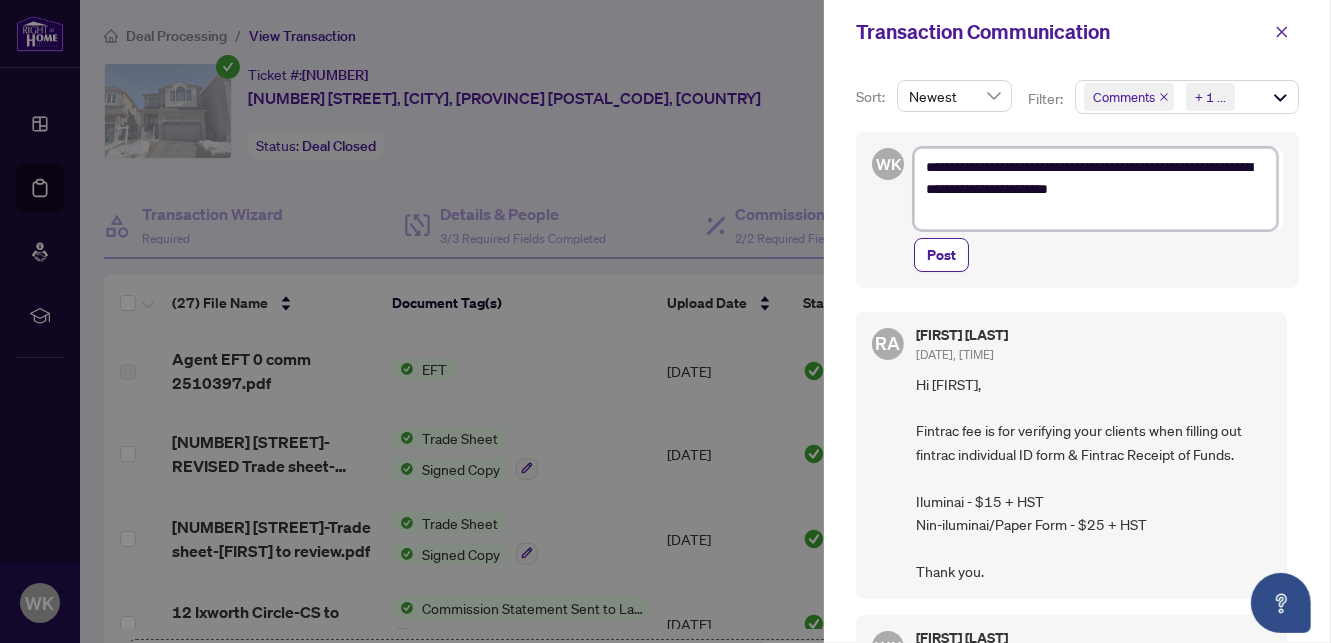 type on "**********" 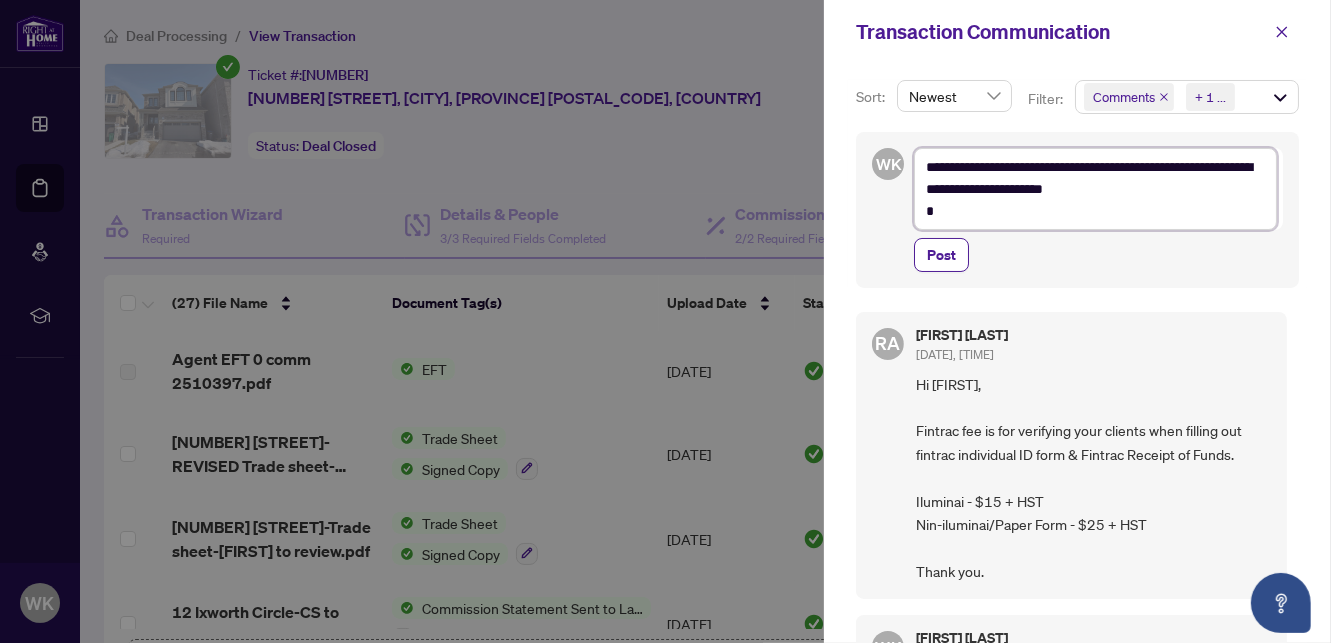 type on "**********" 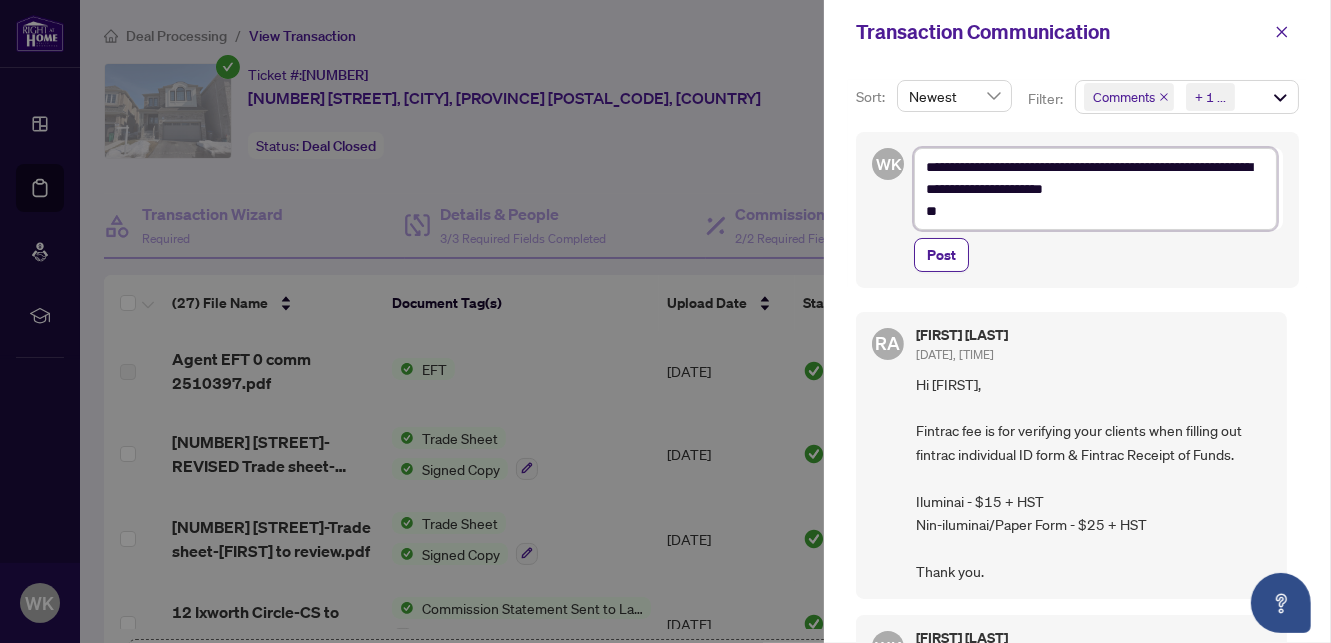 type on "**********" 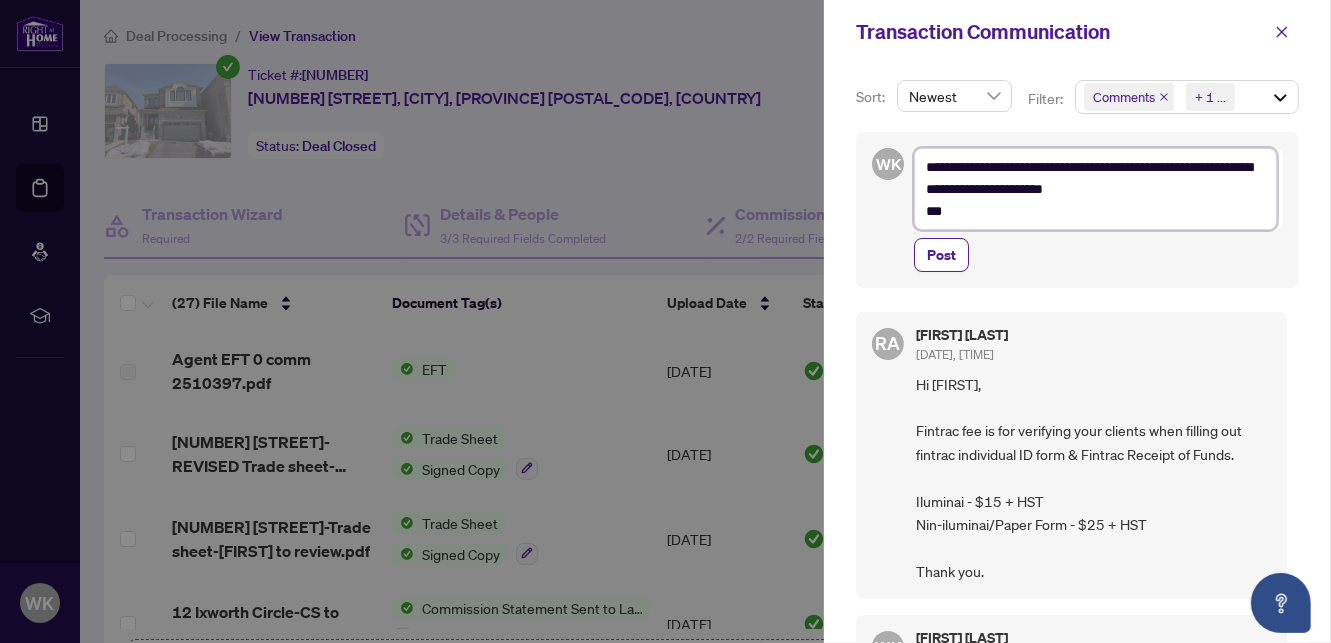 type on "**********" 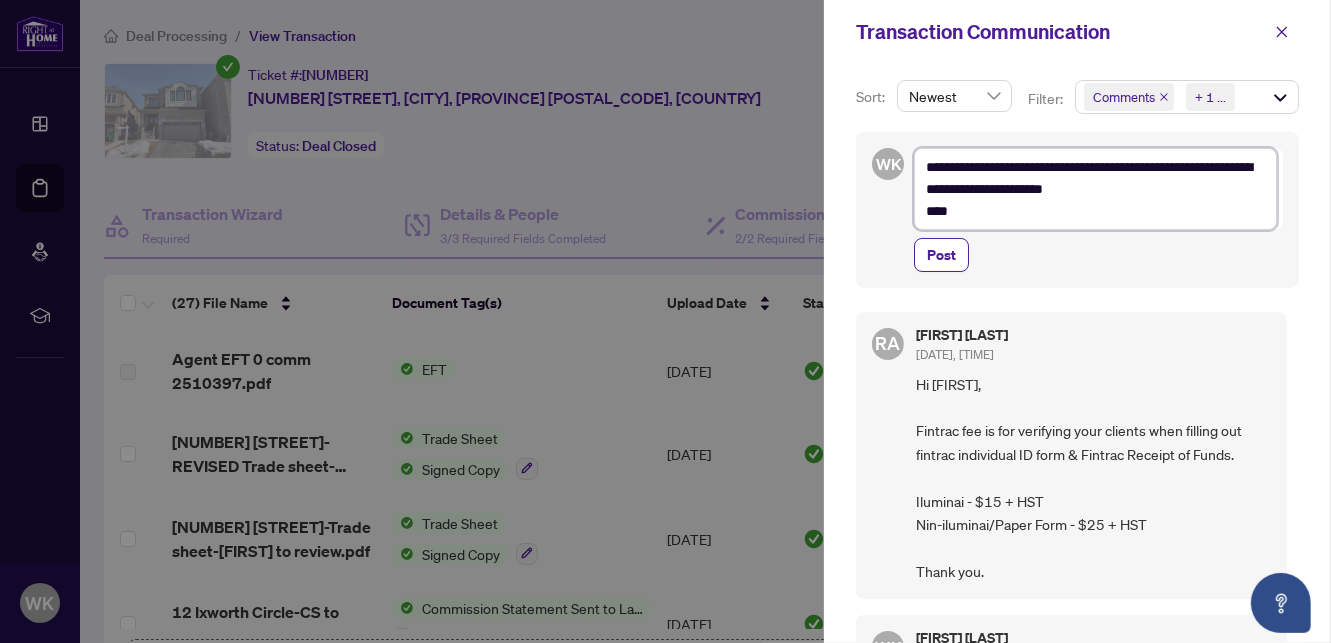 type 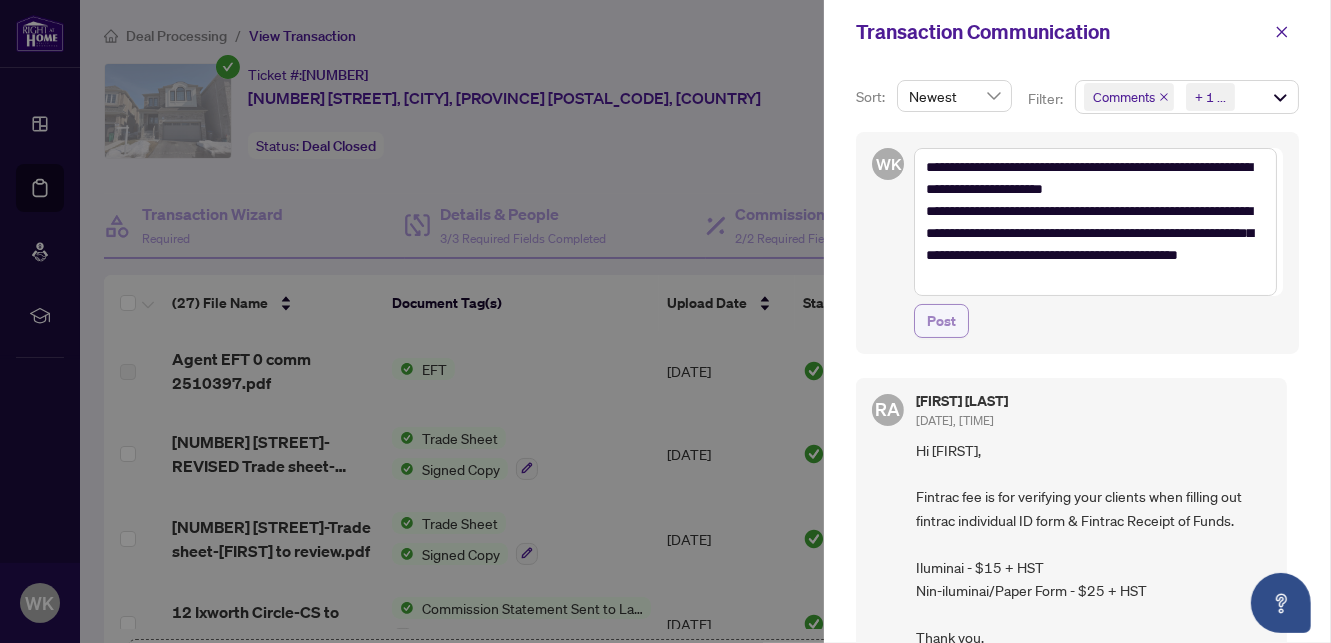 click on "Post" at bounding box center (941, 321) 